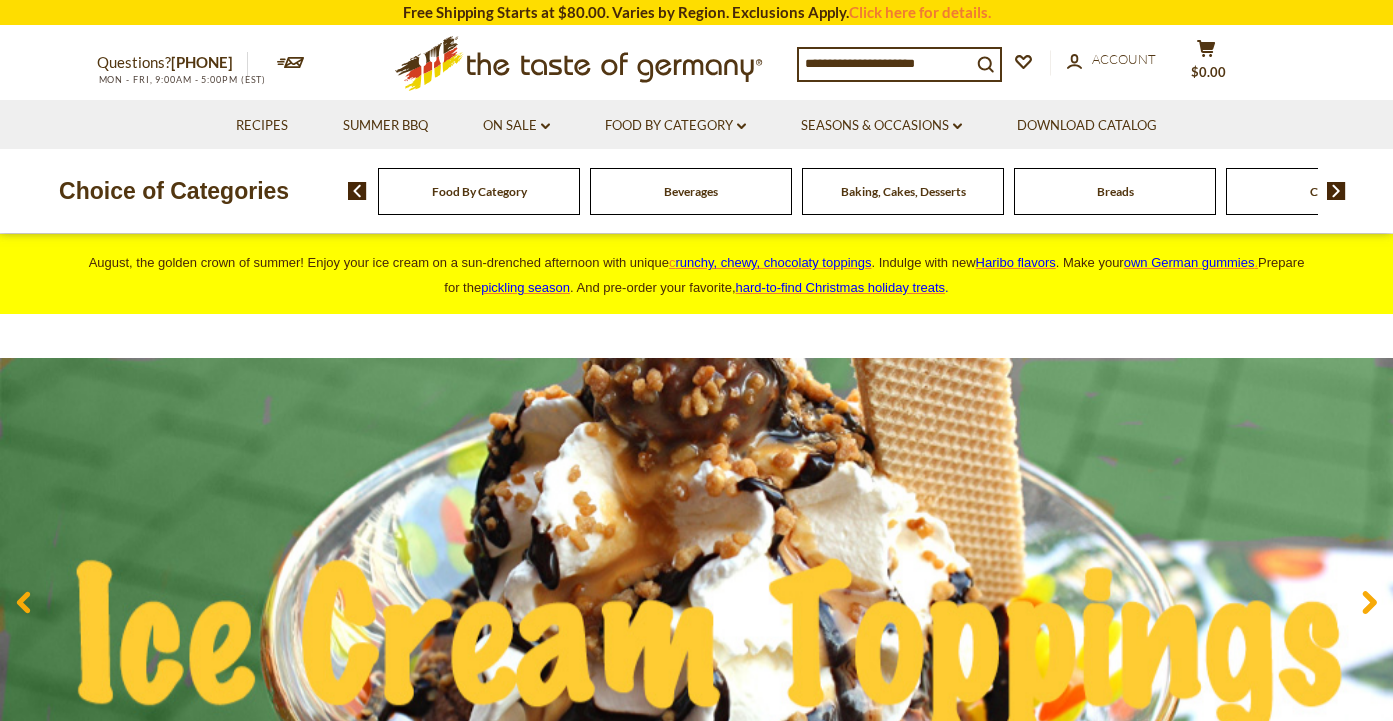 scroll, scrollTop: 0, scrollLeft: 0, axis: both 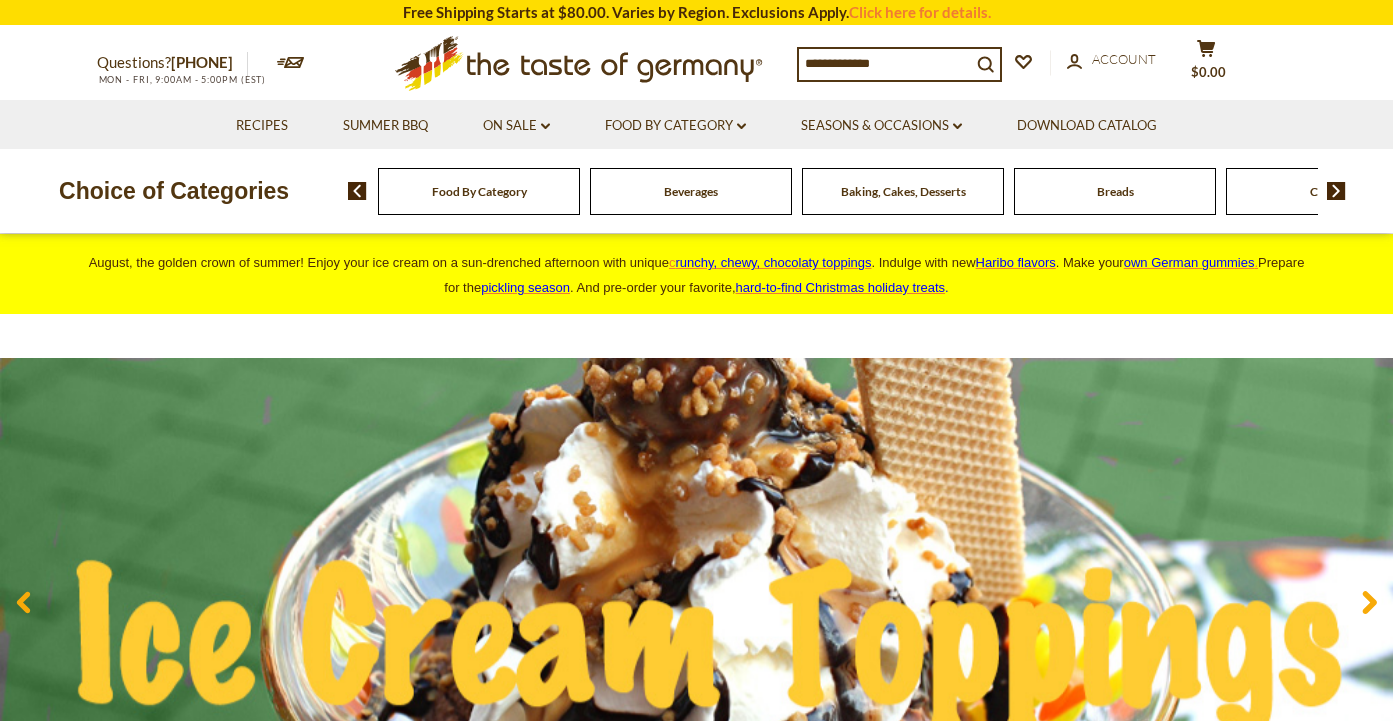 click at bounding box center (1336, 191) 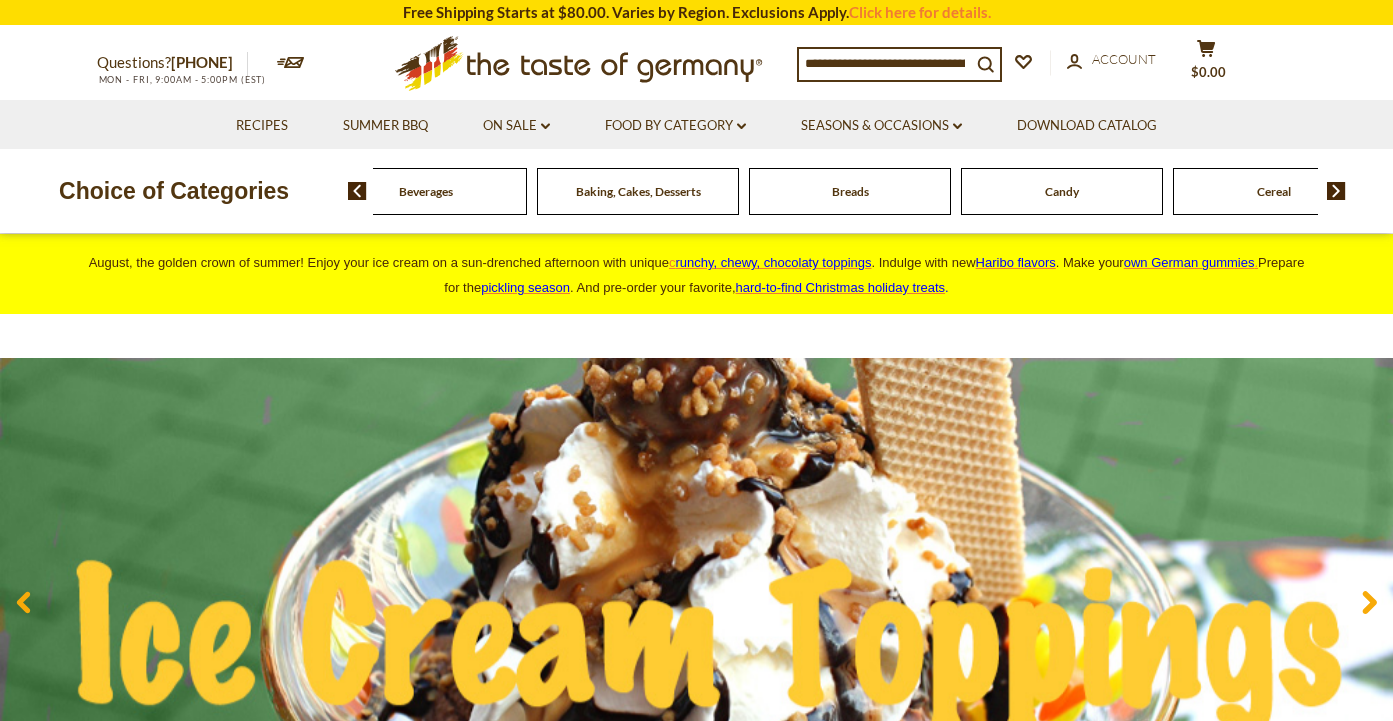 click at bounding box center (357, 191) 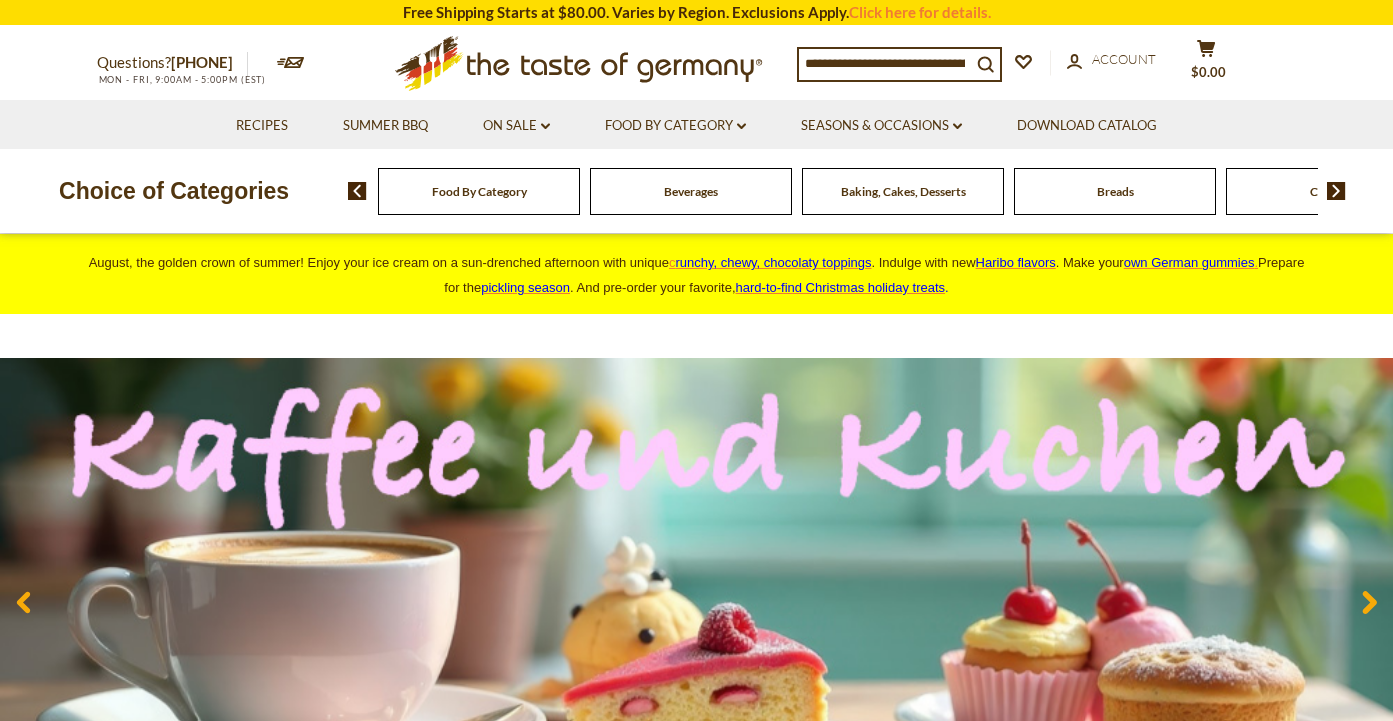 click on "Food By Category" at bounding box center (479, 191) 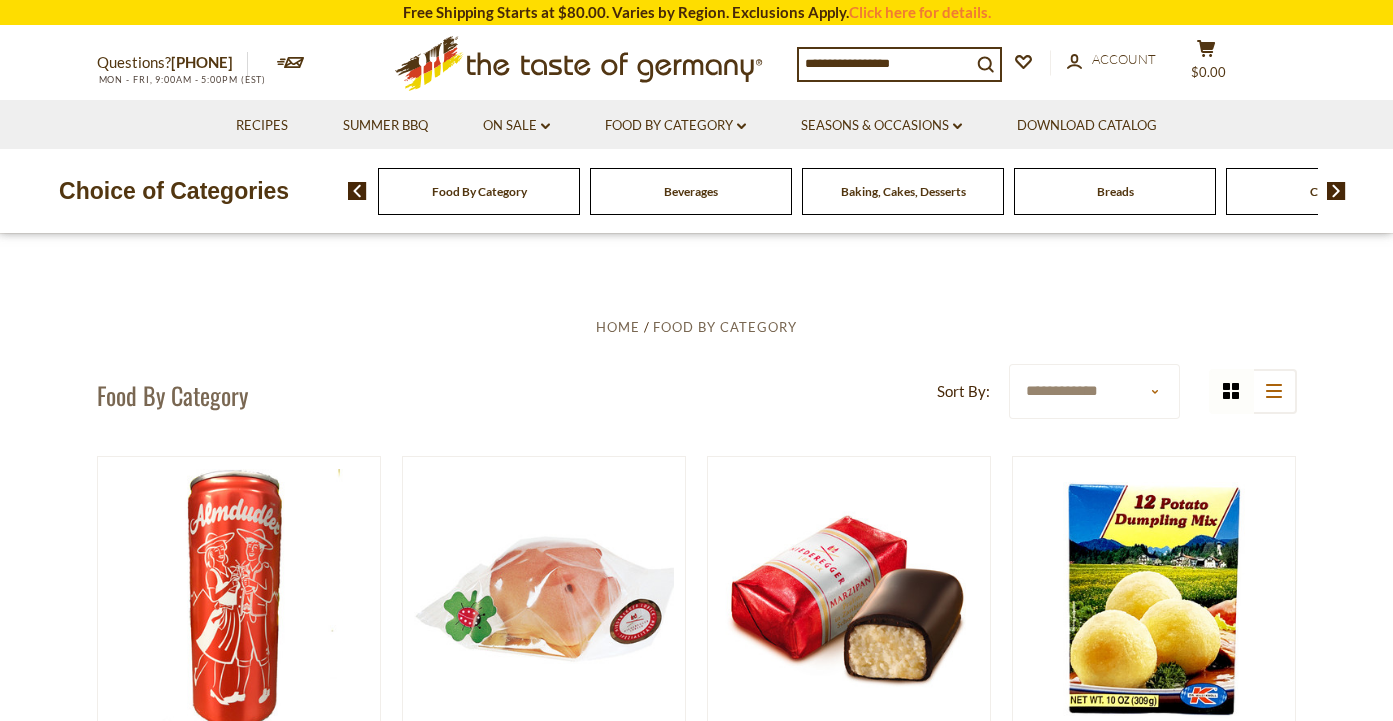 click on "Food By Category" at bounding box center [479, 191] 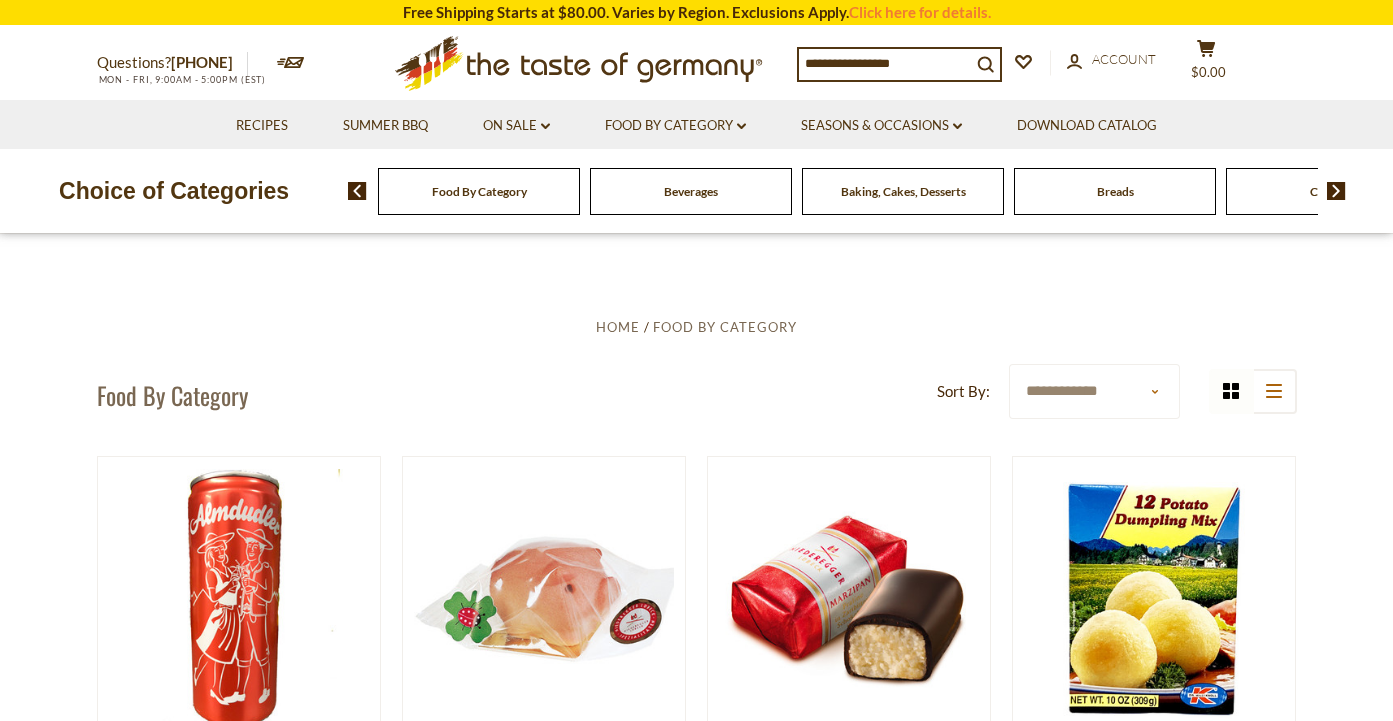 scroll, scrollTop: 0, scrollLeft: 0, axis: both 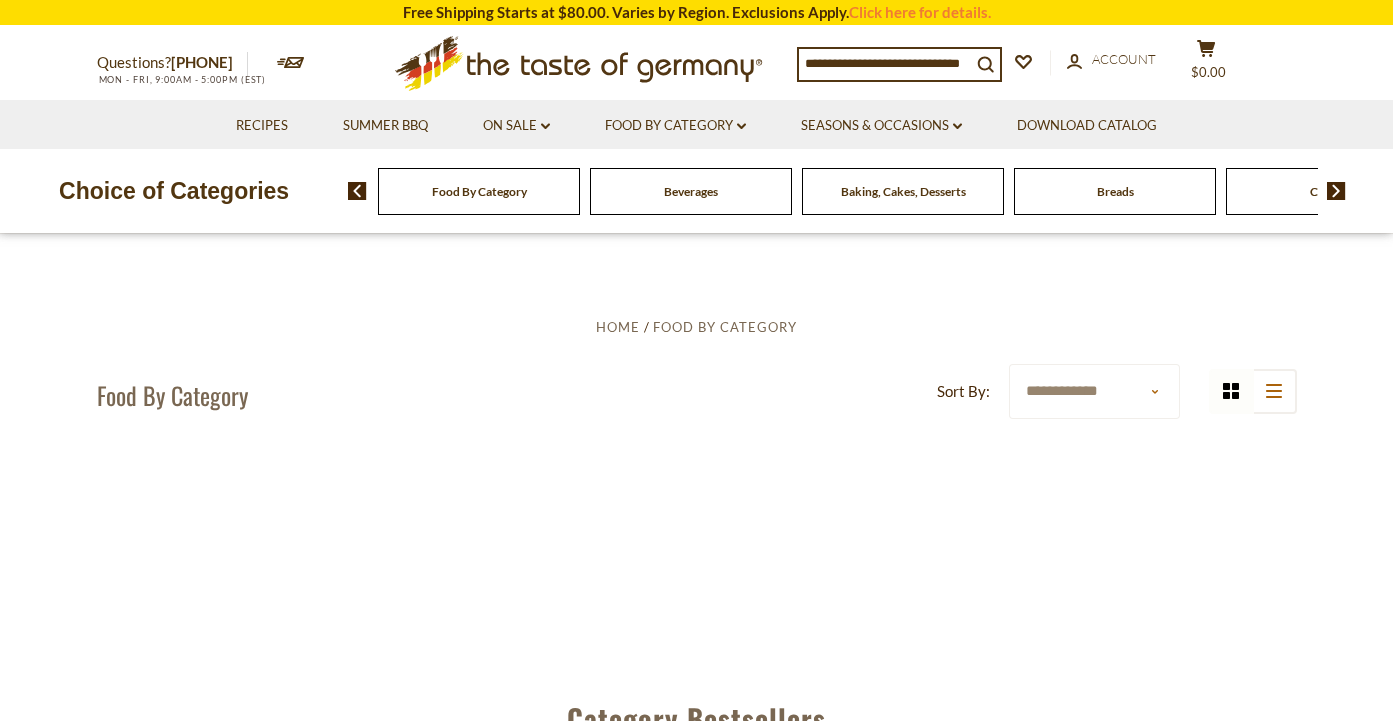 click at bounding box center [1336, 191] 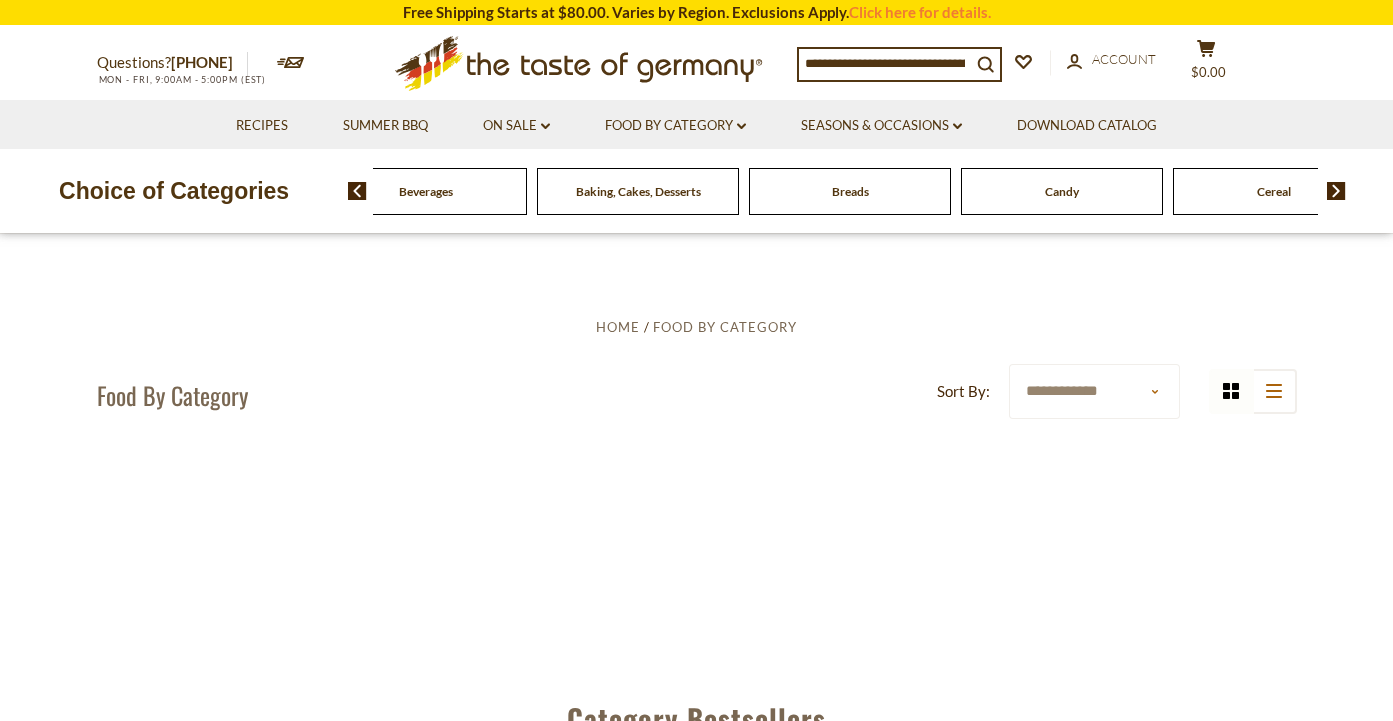 click at bounding box center (1336, 191) 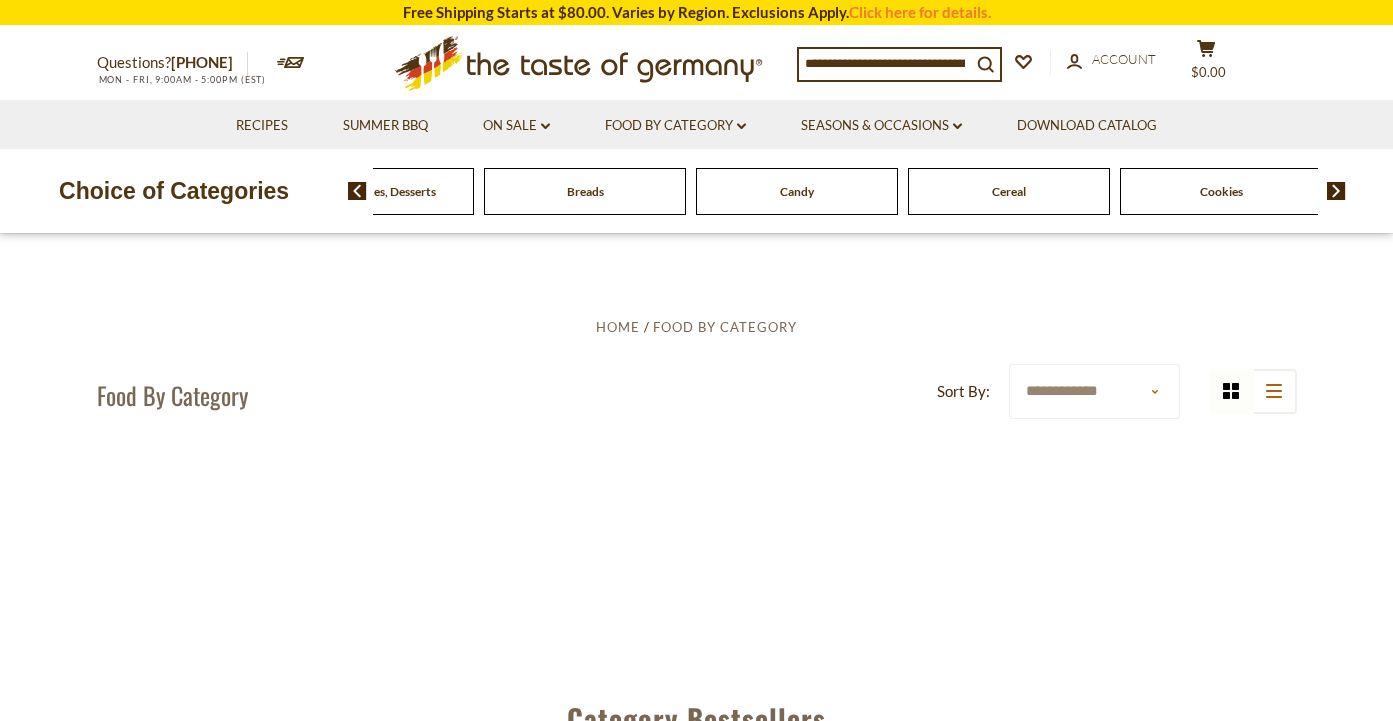 click at bounding box center (1336, 191) 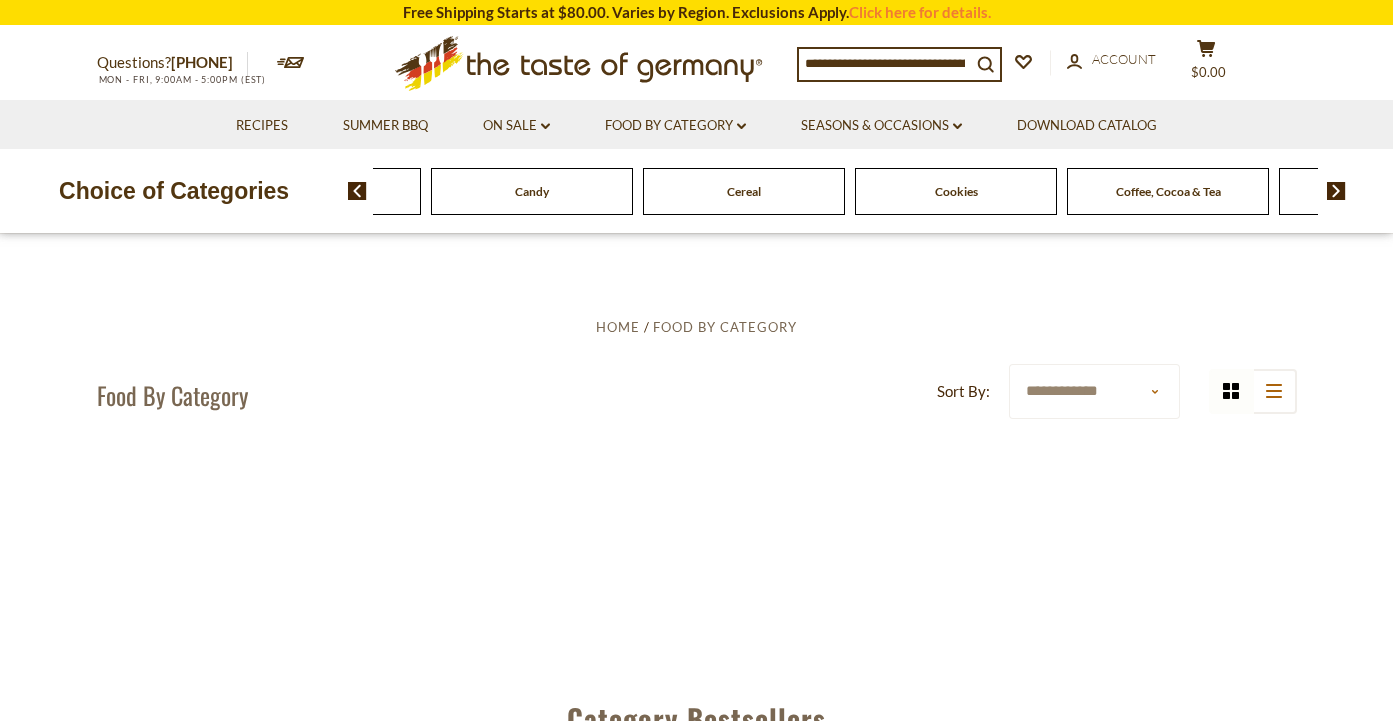 click at bounding box center [1336, 191] 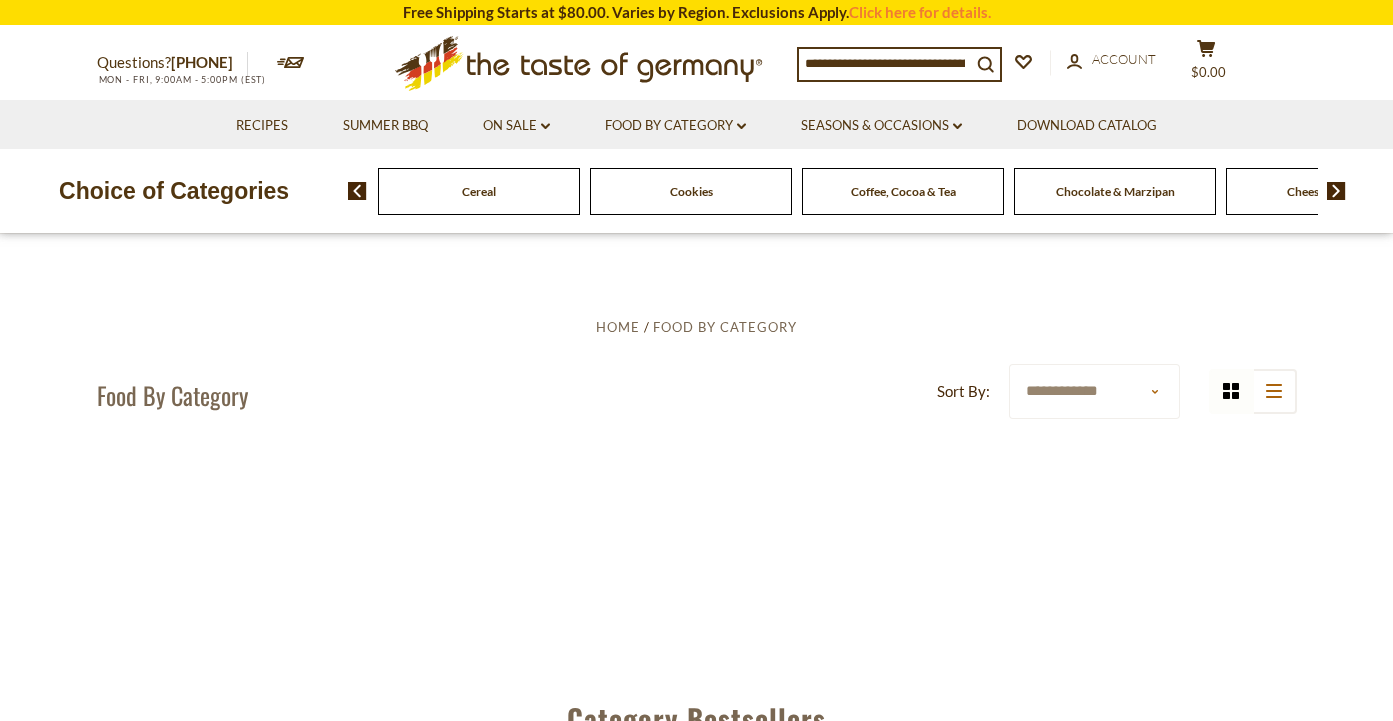 click at bounding box center [1336, 191] 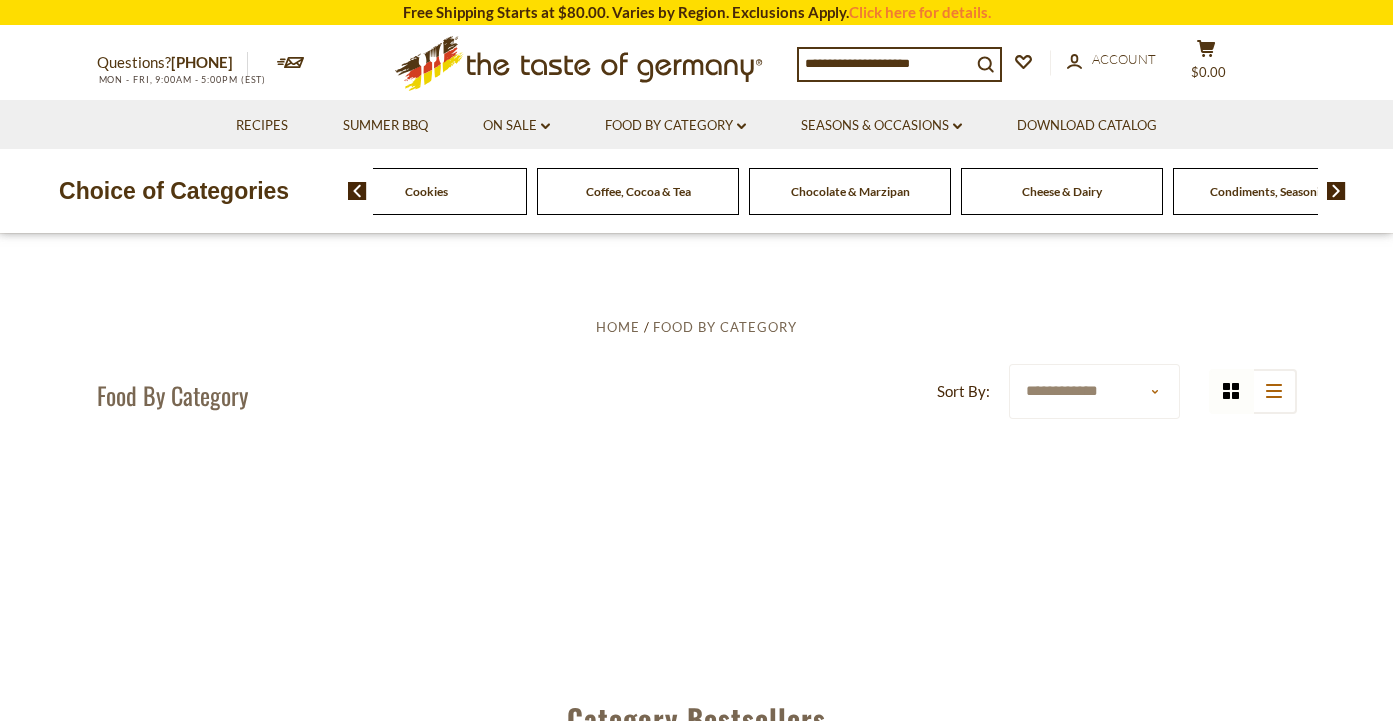 click at bounding box center [1336, 191] 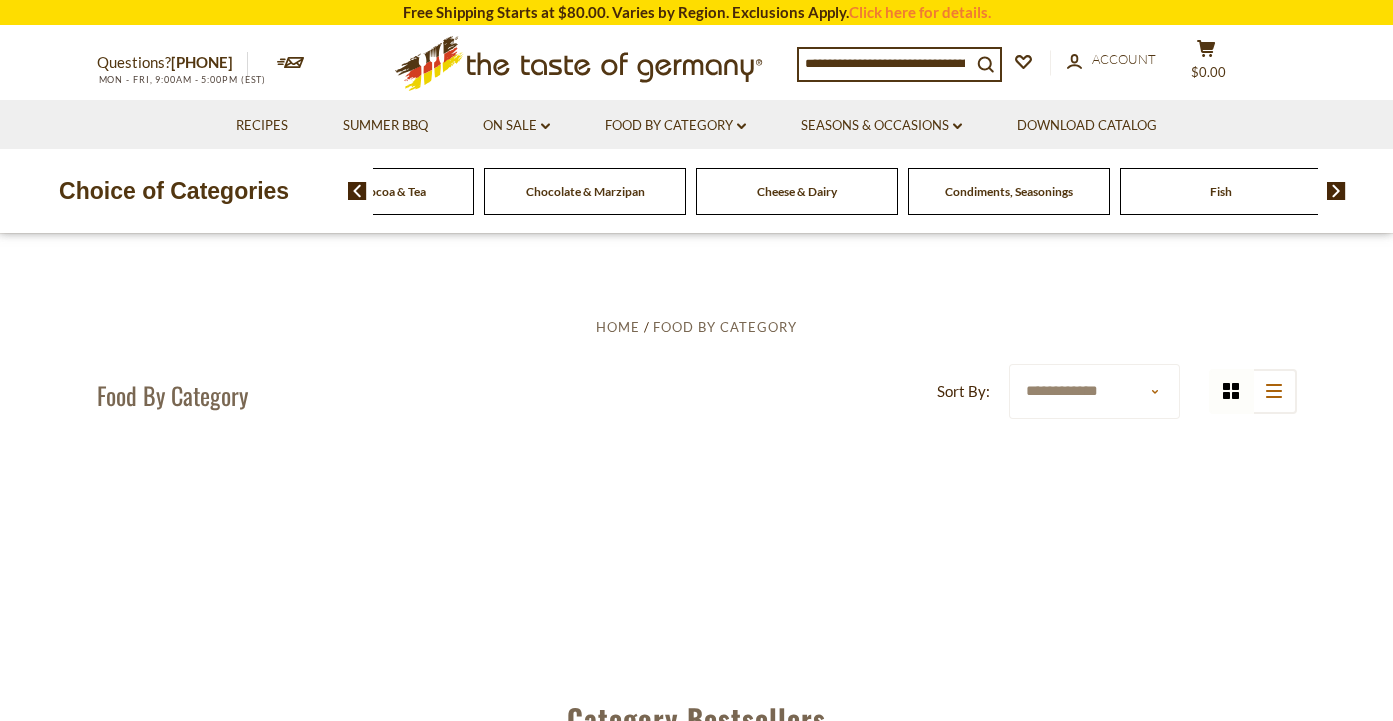 click at bounding box center [1336, 191] 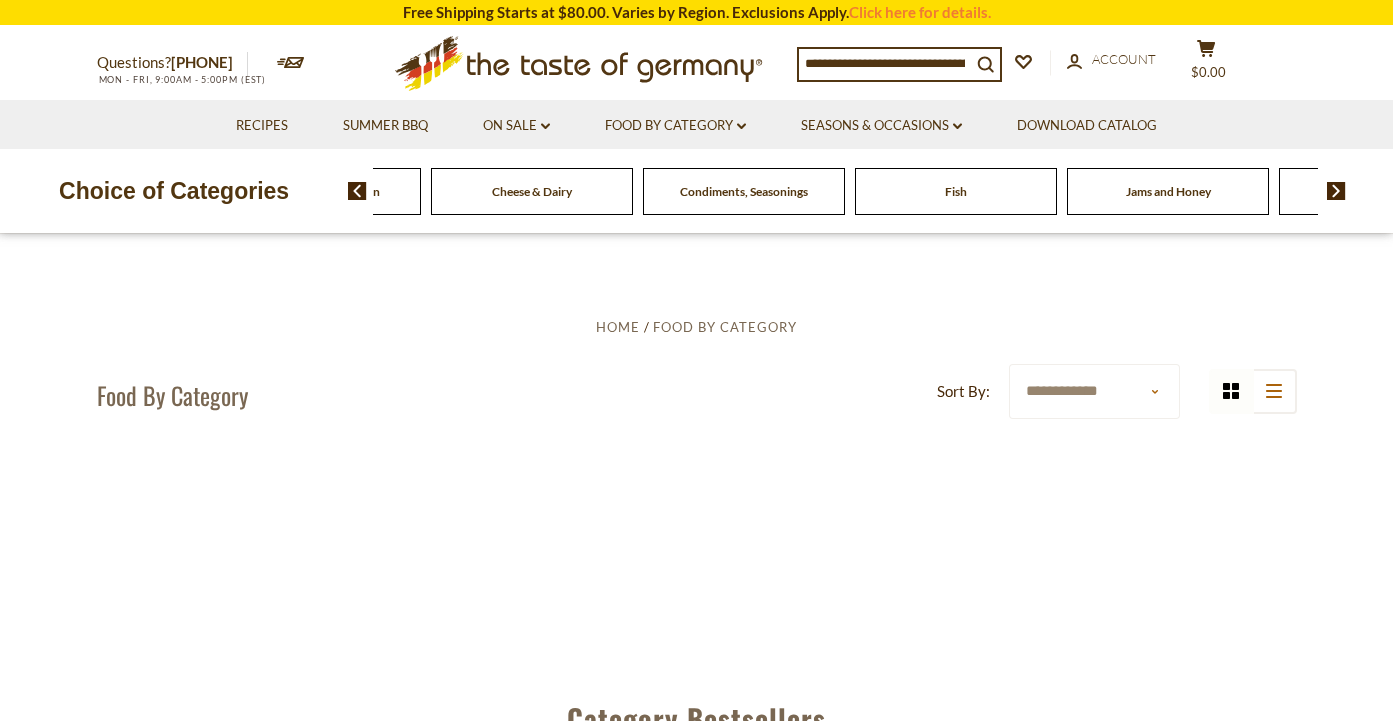 click at bounding box center (1336, 191) 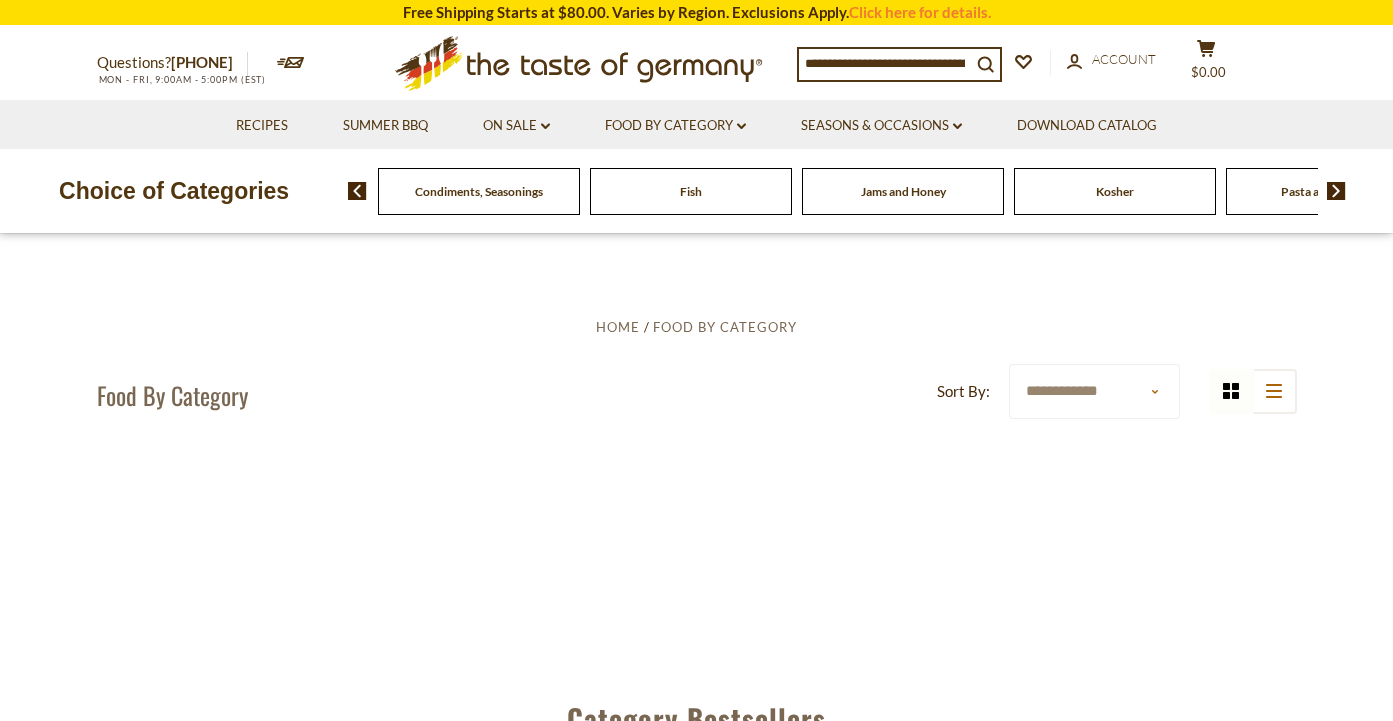 click at bounding box center (1336, 191) 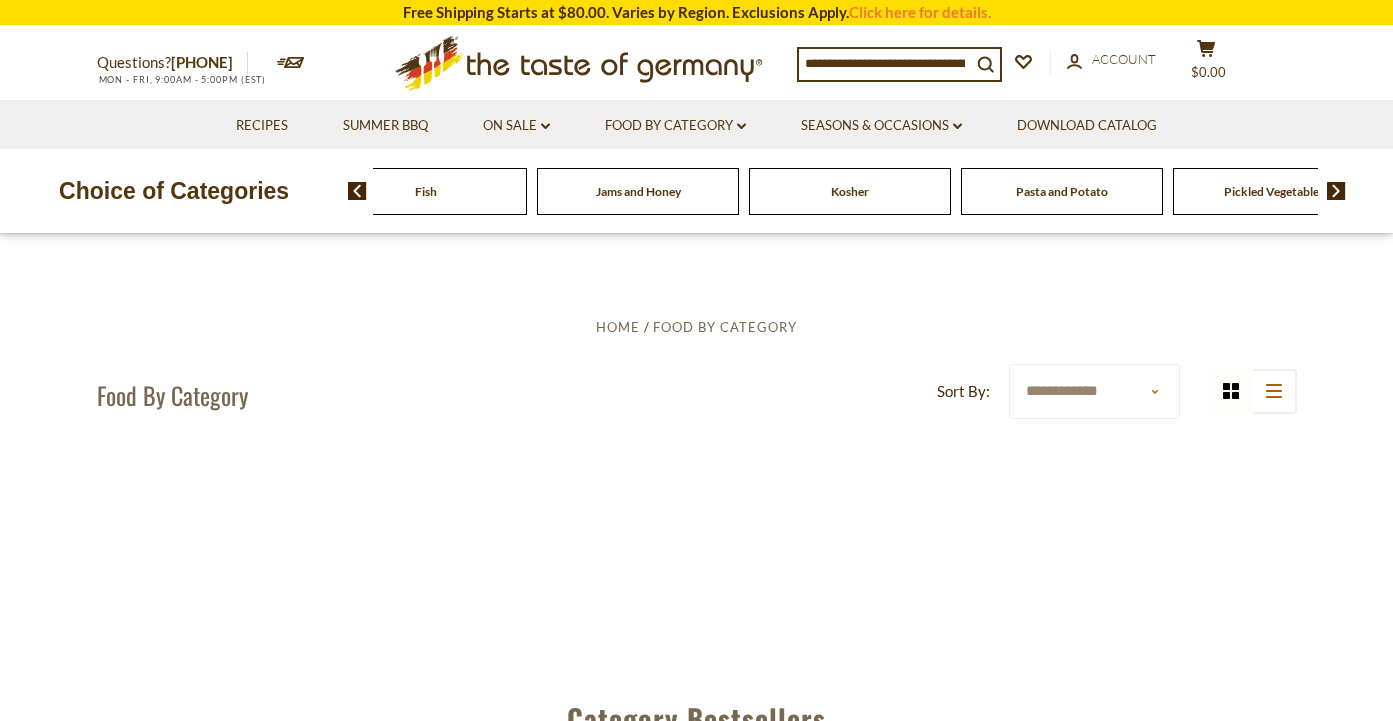 click at bounding box center (1336, 191) 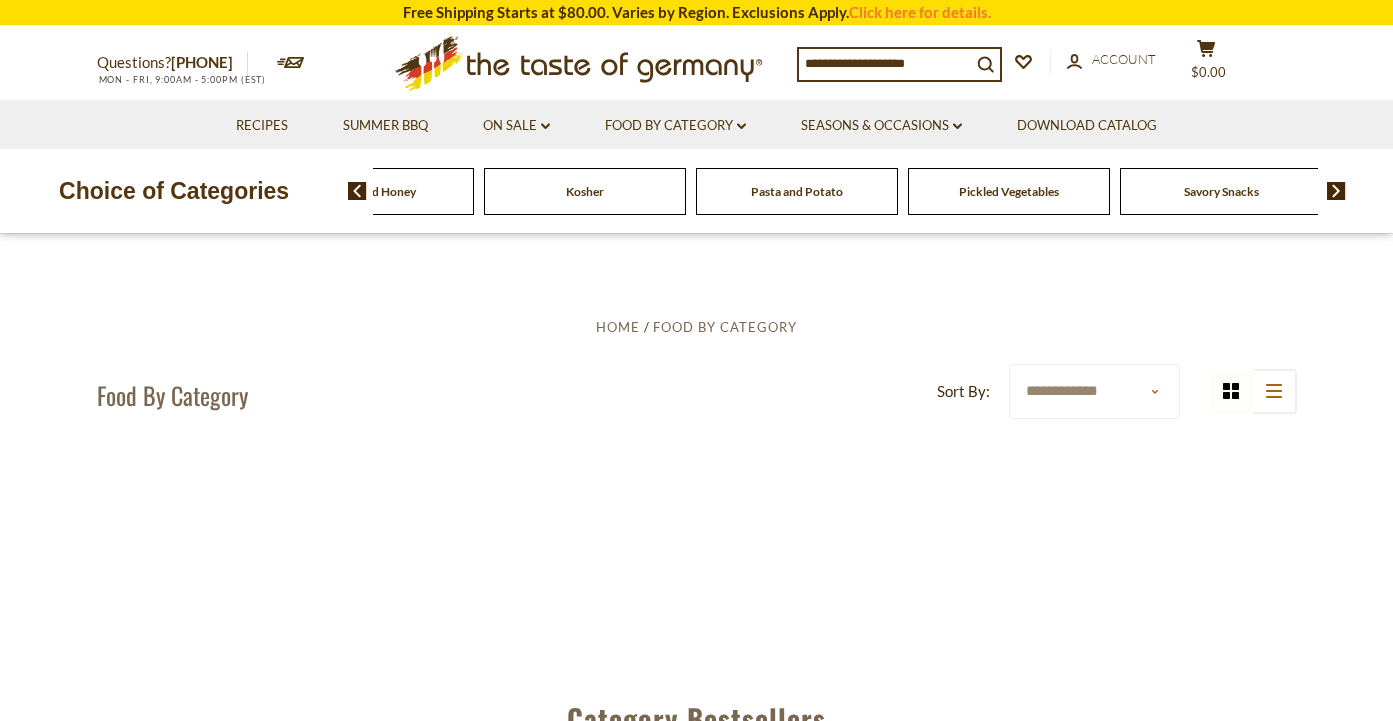 click at bounding box center [1336, 191] 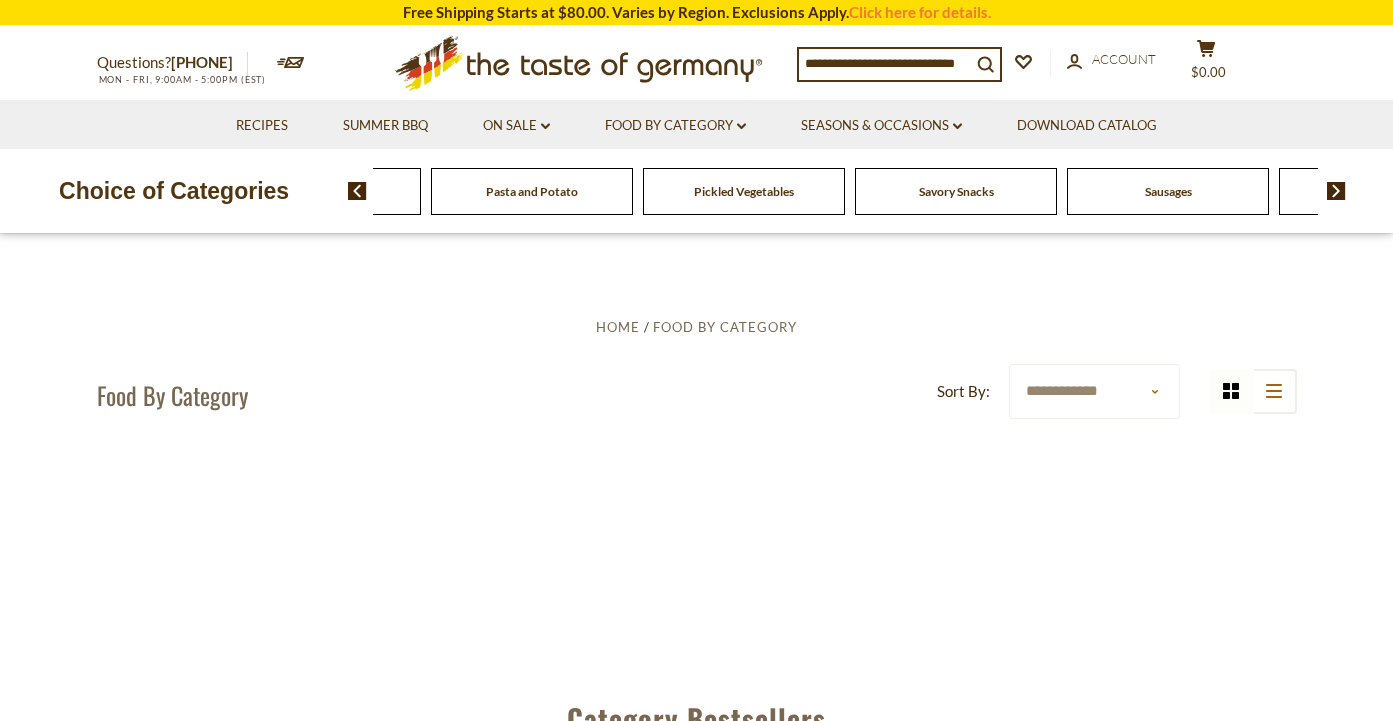 click at bounding box center [1336, 191] 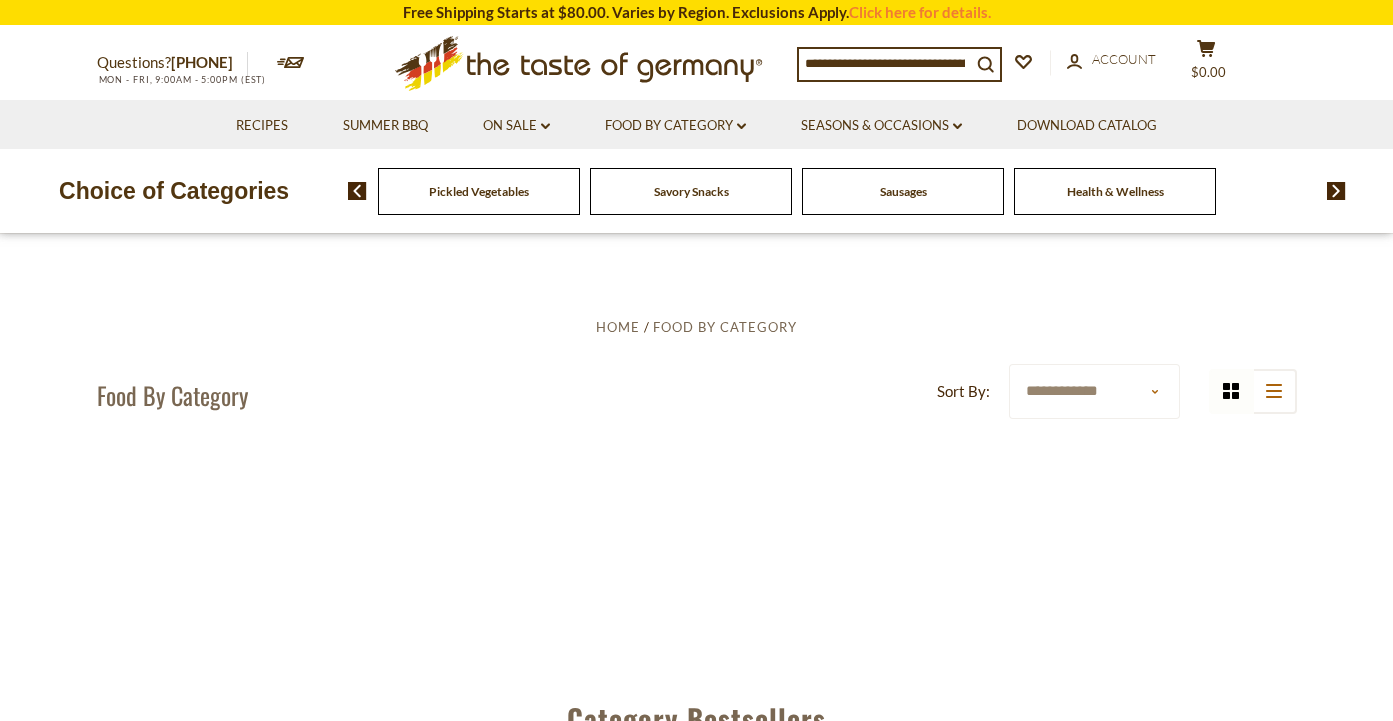 click at bounding box center (357, 191) 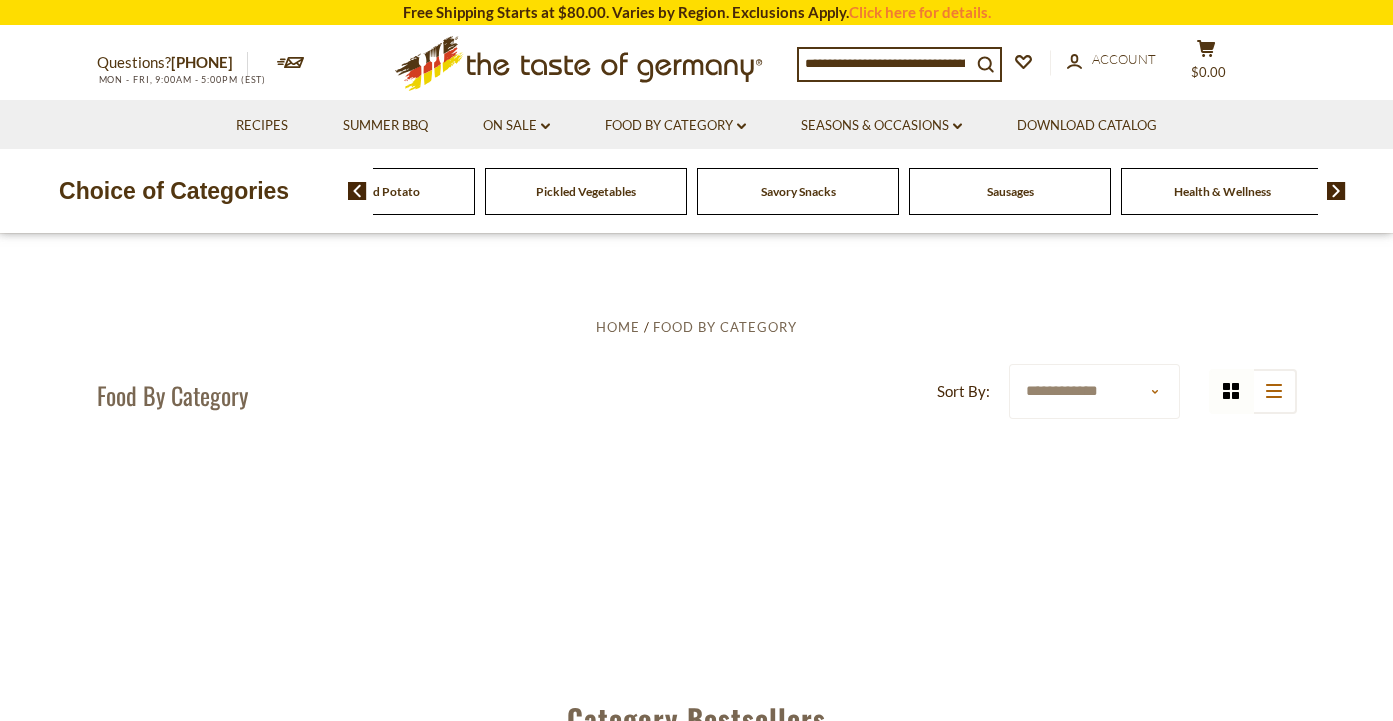 click at bounding box center [357, 191] 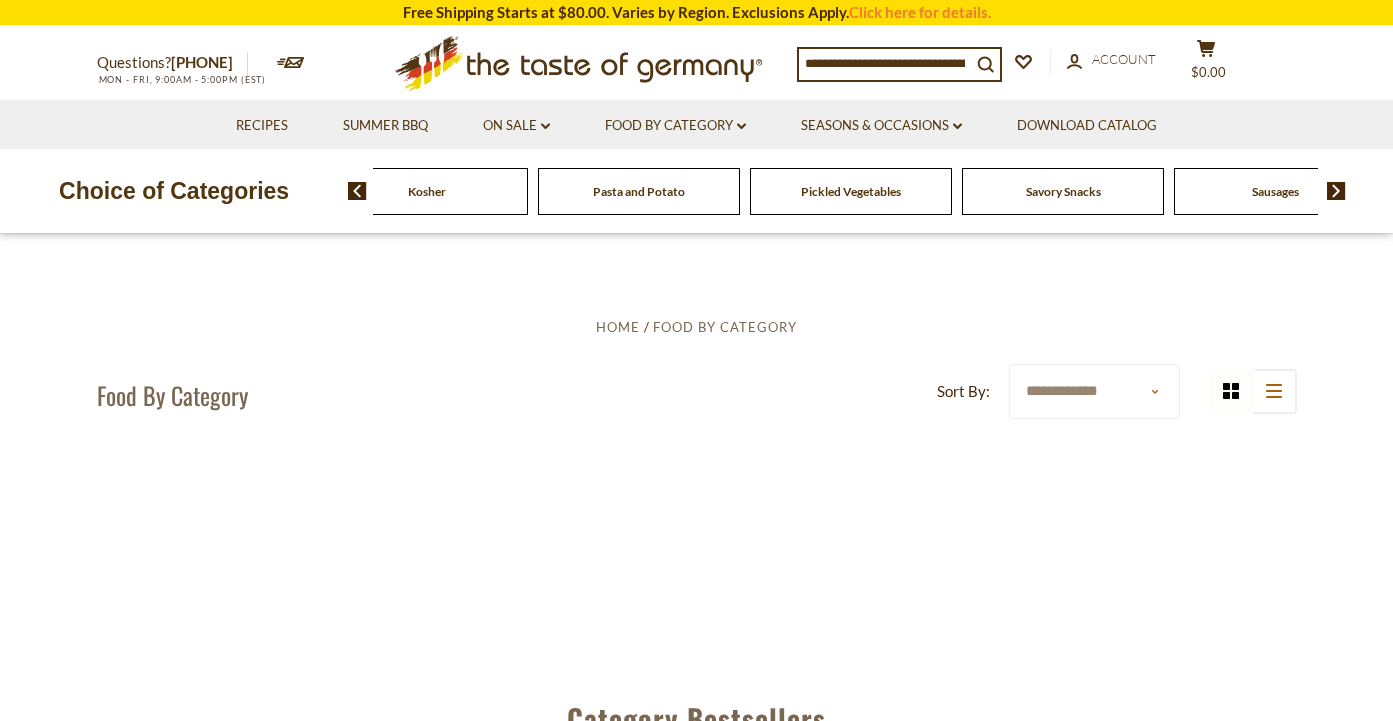 click at bounding box center [357, 191] 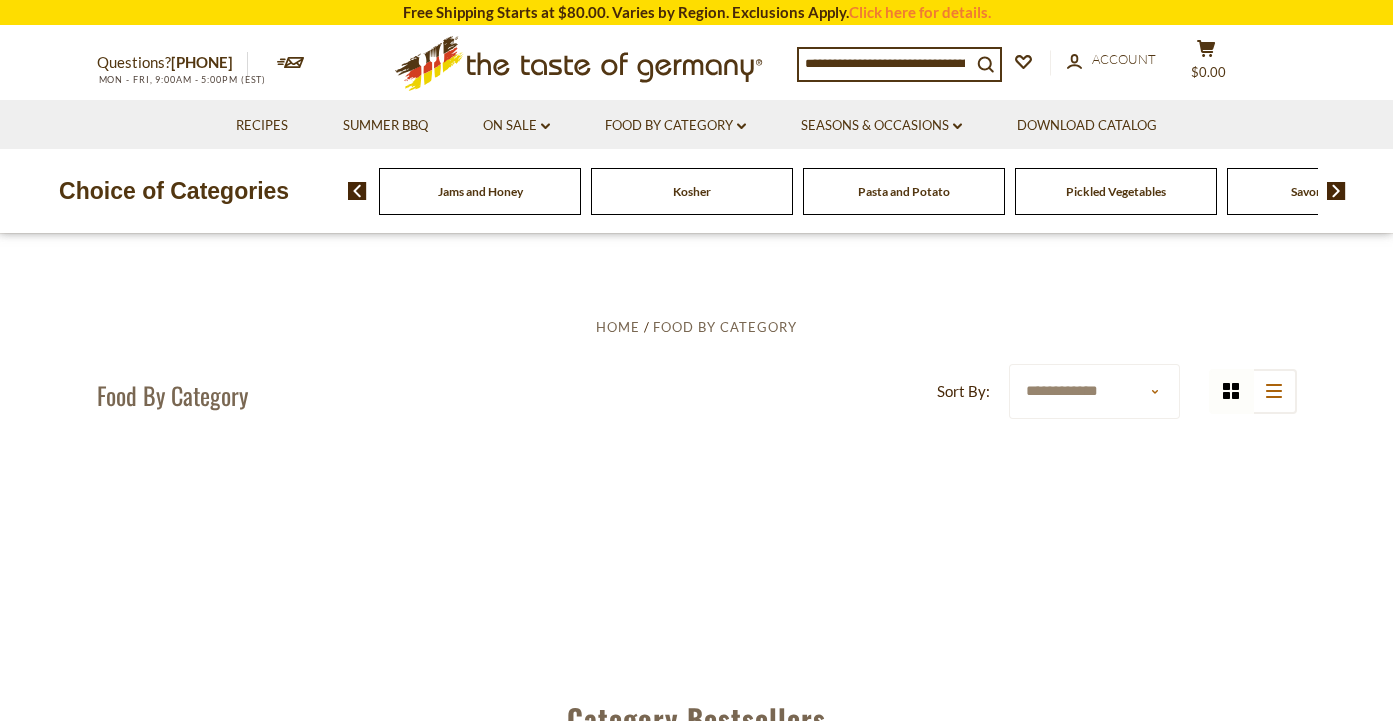 click at bounding box center [357, 191] 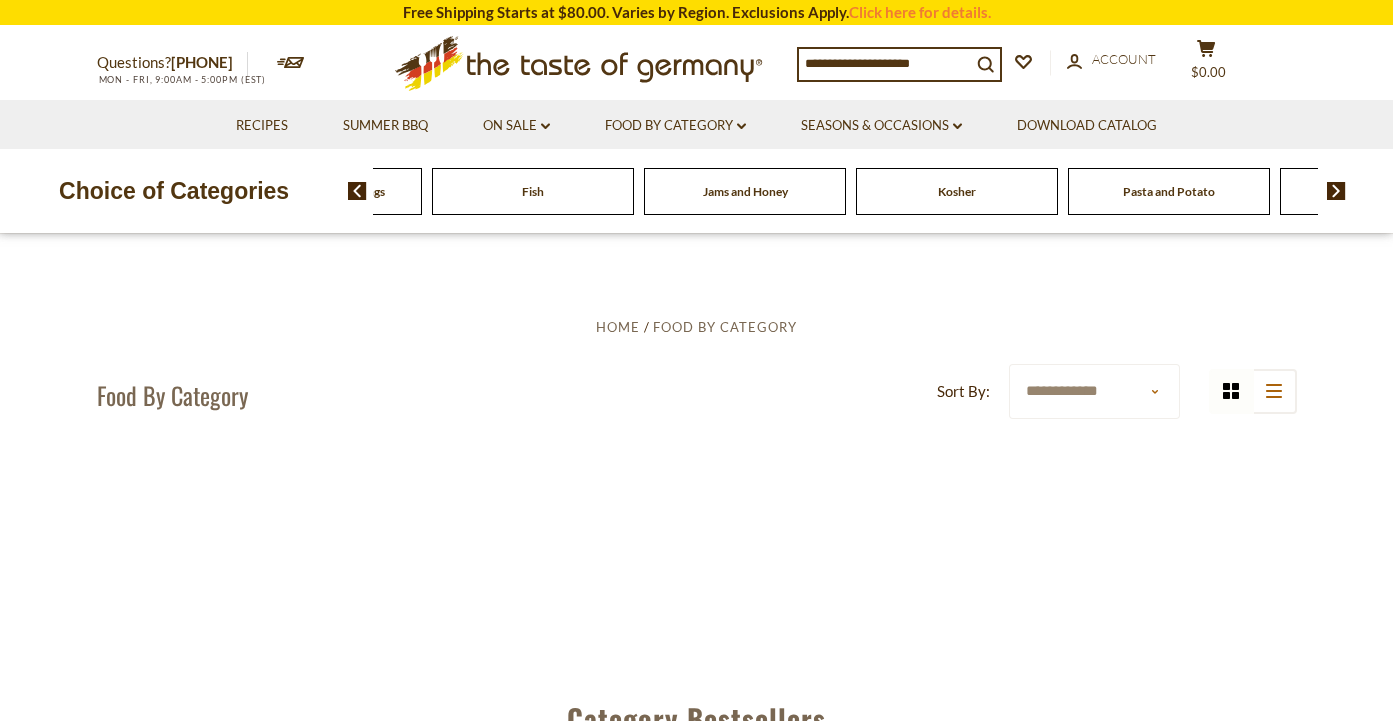 click at bounding box center [357, 191] 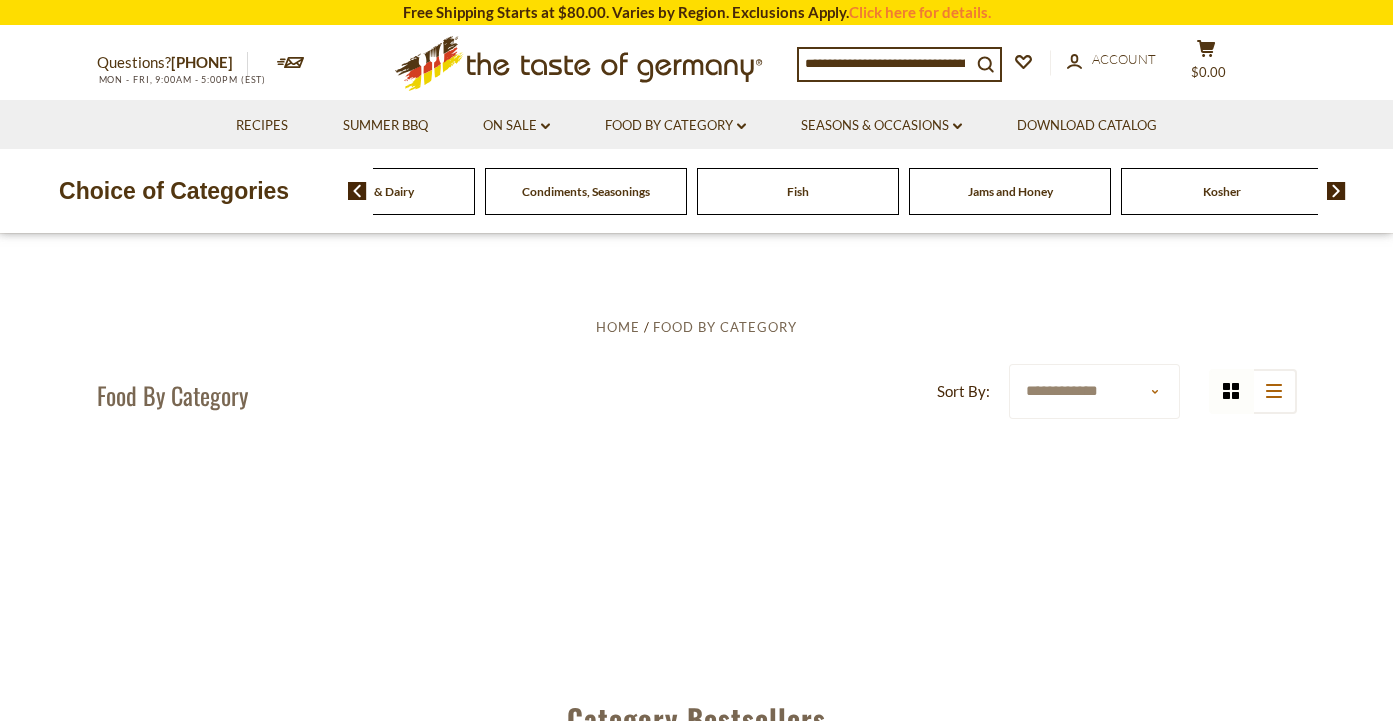 click on "Condiments, Seasonings" at bounding box center [586, 191] 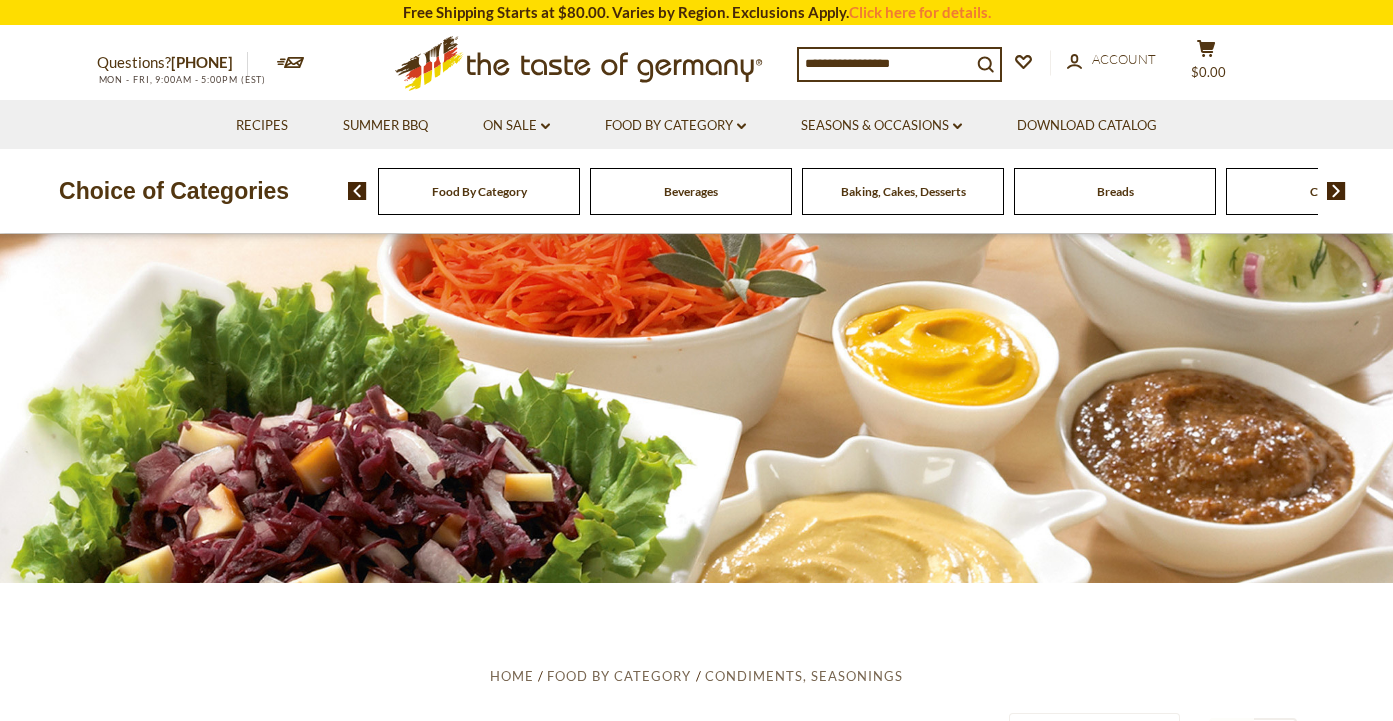 scroll, scrollTop: 0, scrollLeft: 0, axis: both 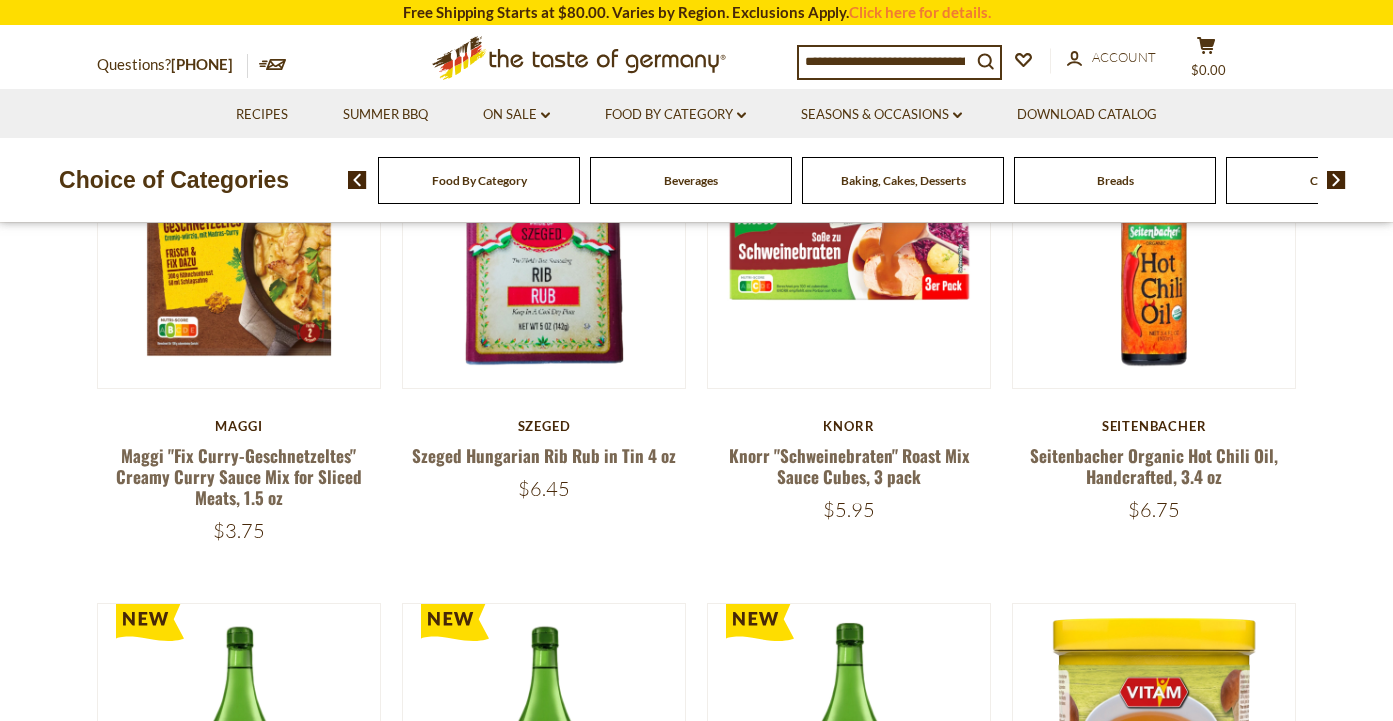click at bounding box center [885, 61] 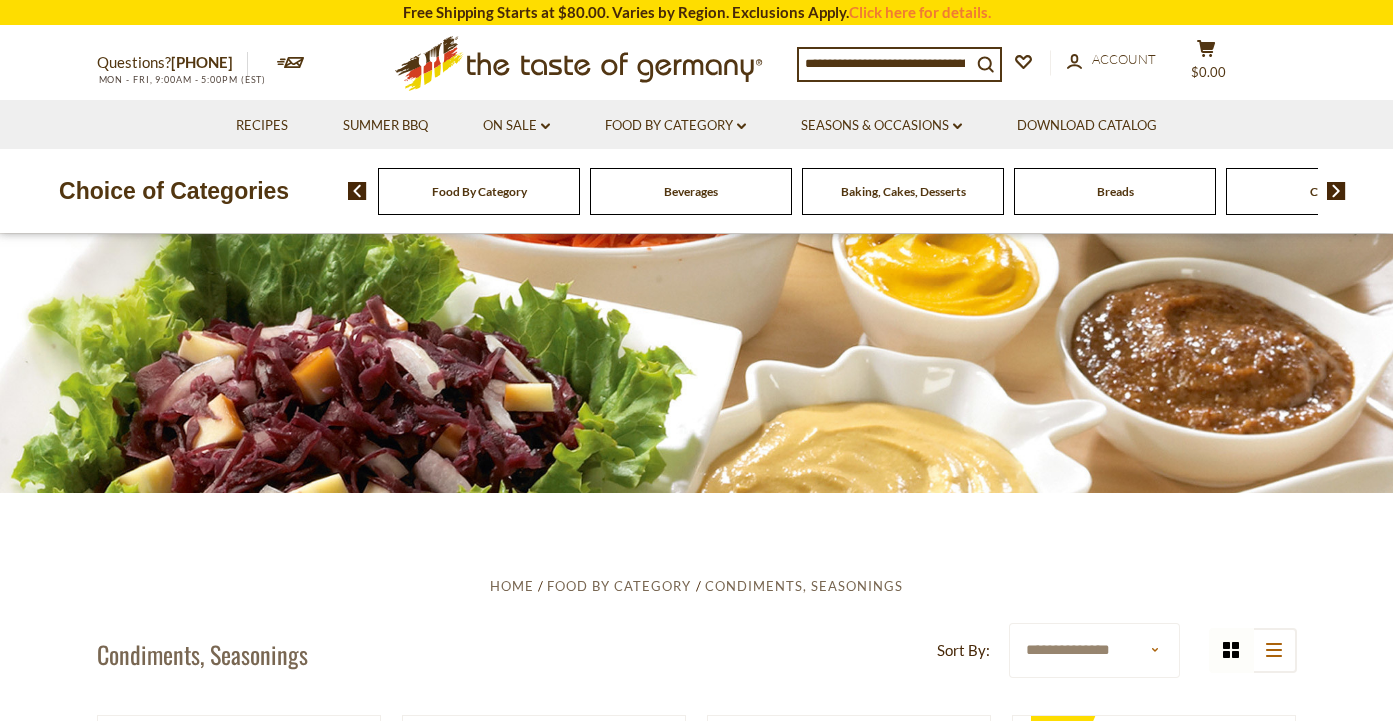 scroll, scrollTop: 0, scrollLeft: 0, axis: both 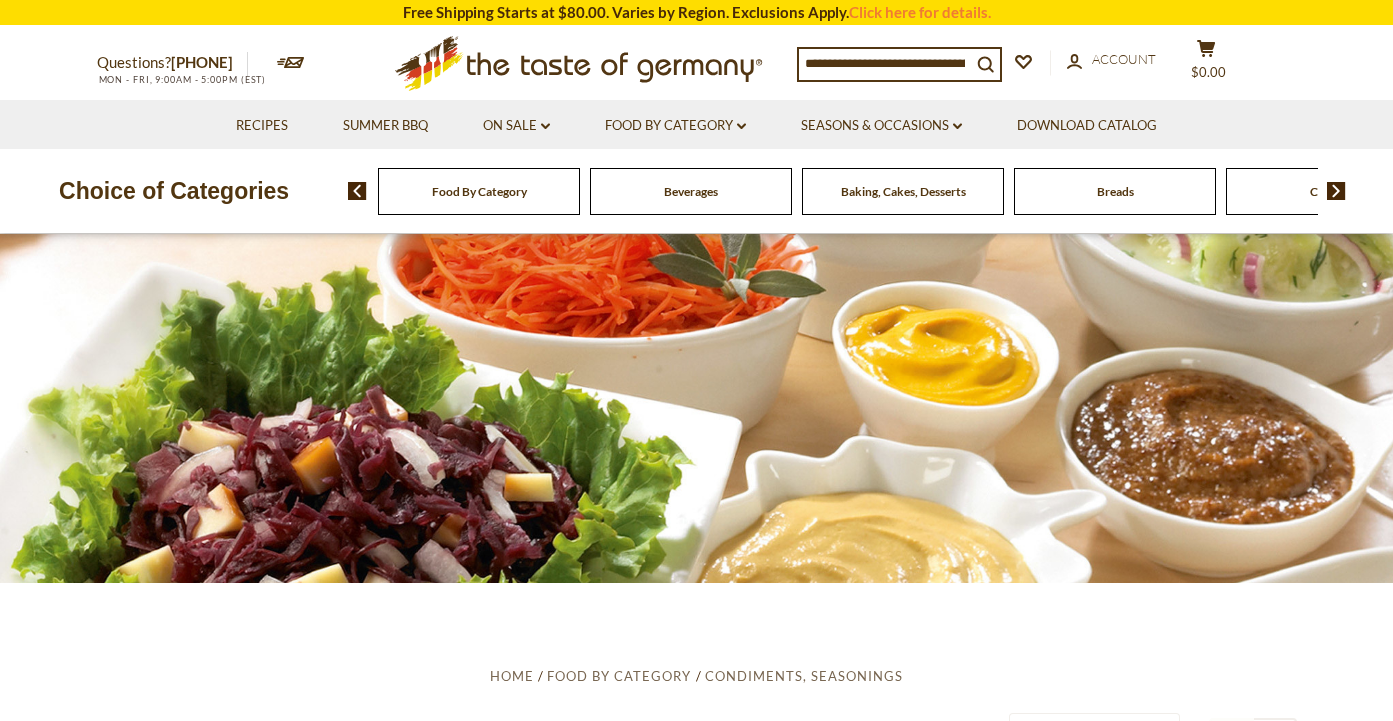 click at bounding box center (885, 63) 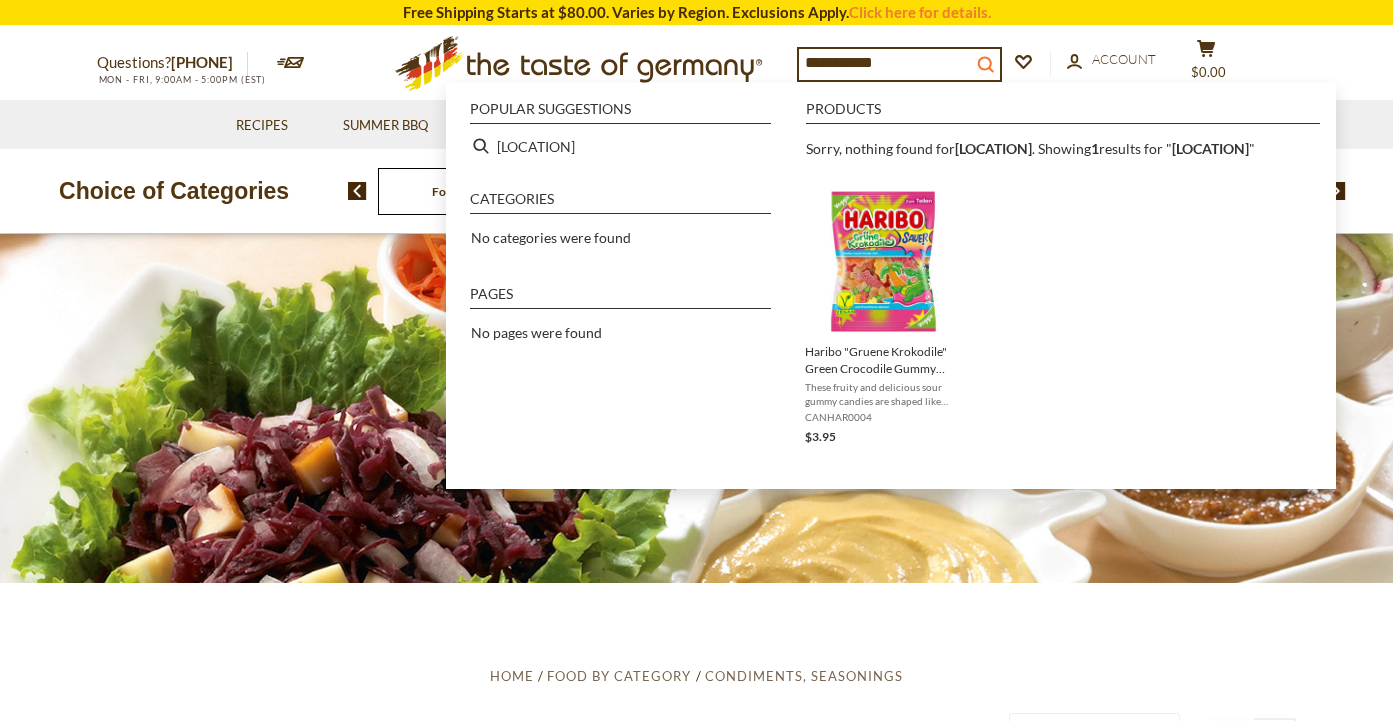 click 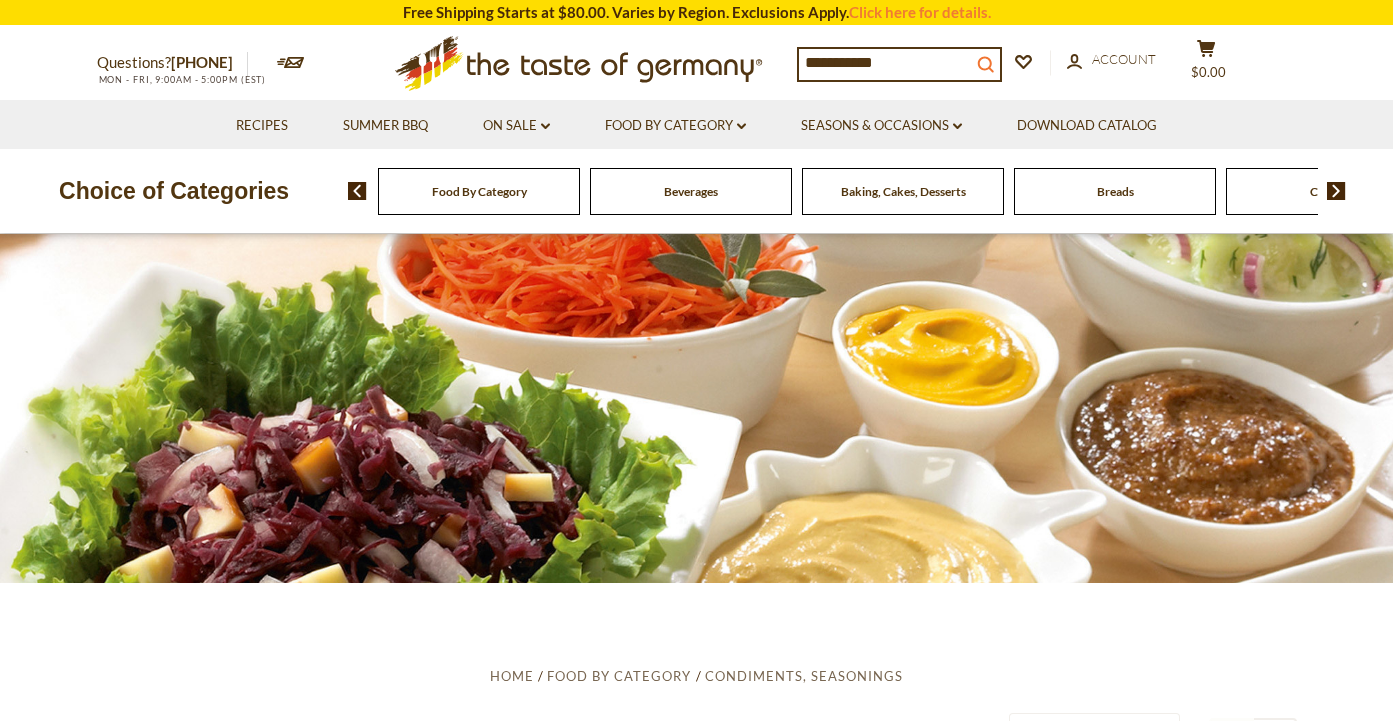 type on "*****" 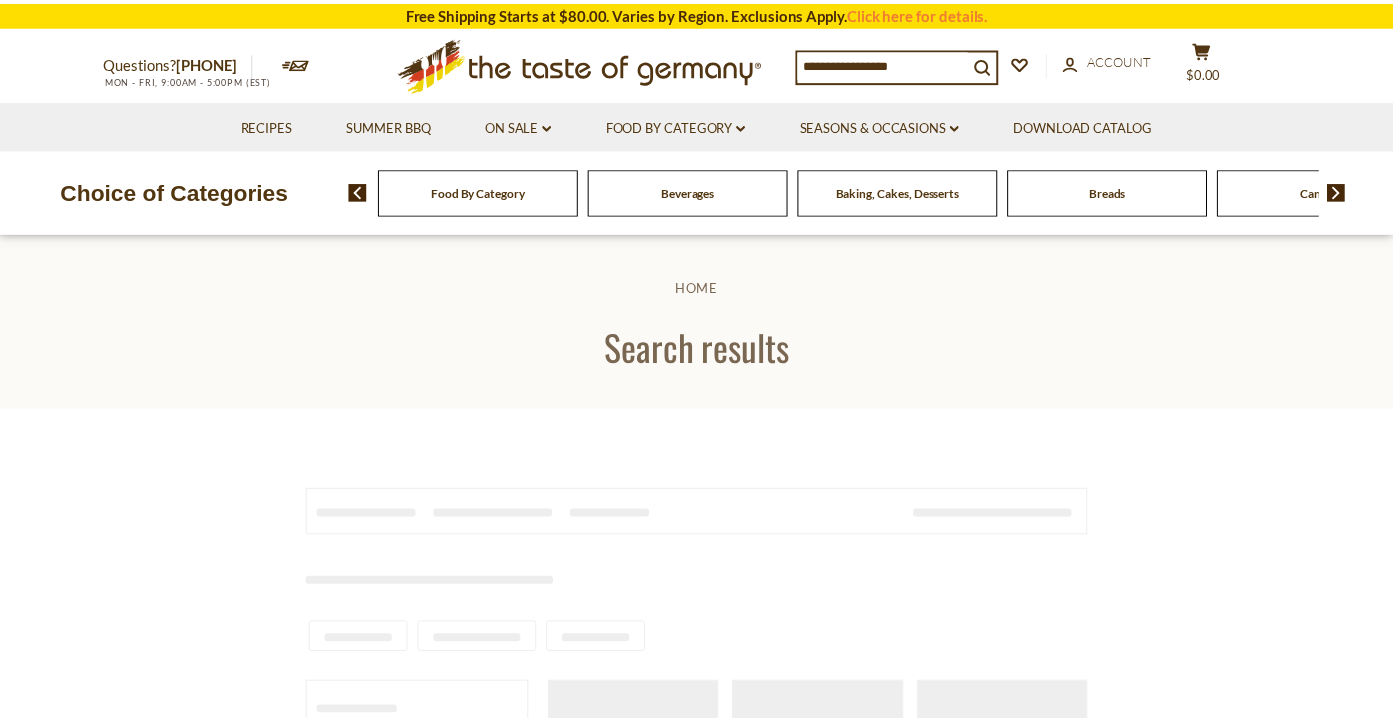 scroll, scrollTop: 0, scrollLeft: 0, axis: both 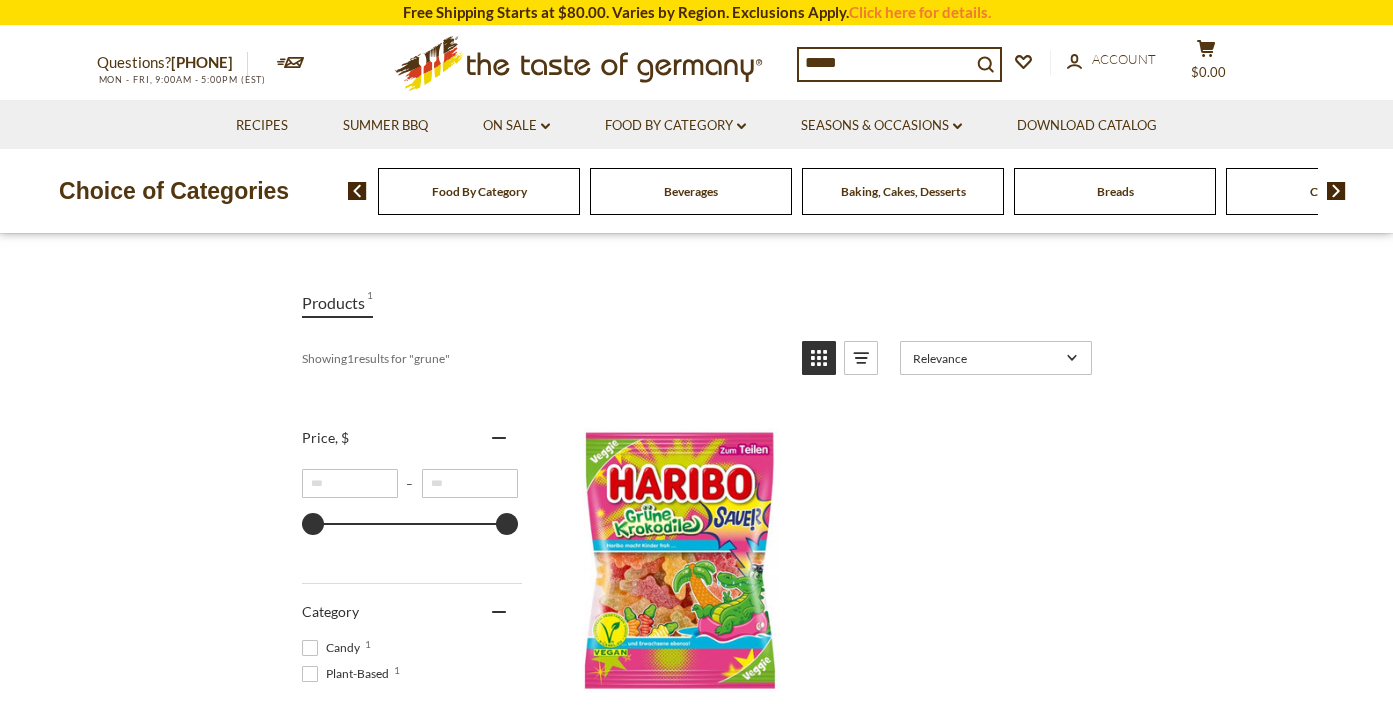 drag, startPoint x: 862, startPoint y: 57, endPoint x: 467, endPoint y: 65, distance: 395.081 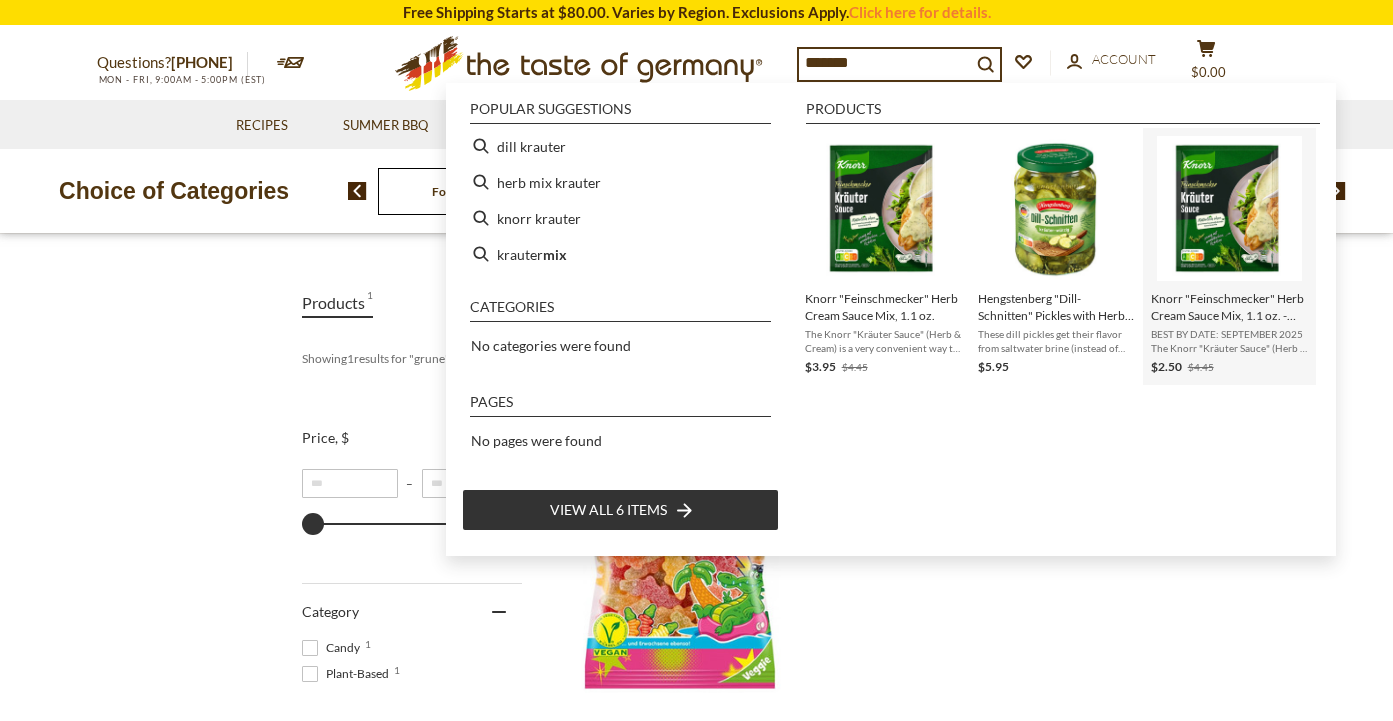 type on "*******" 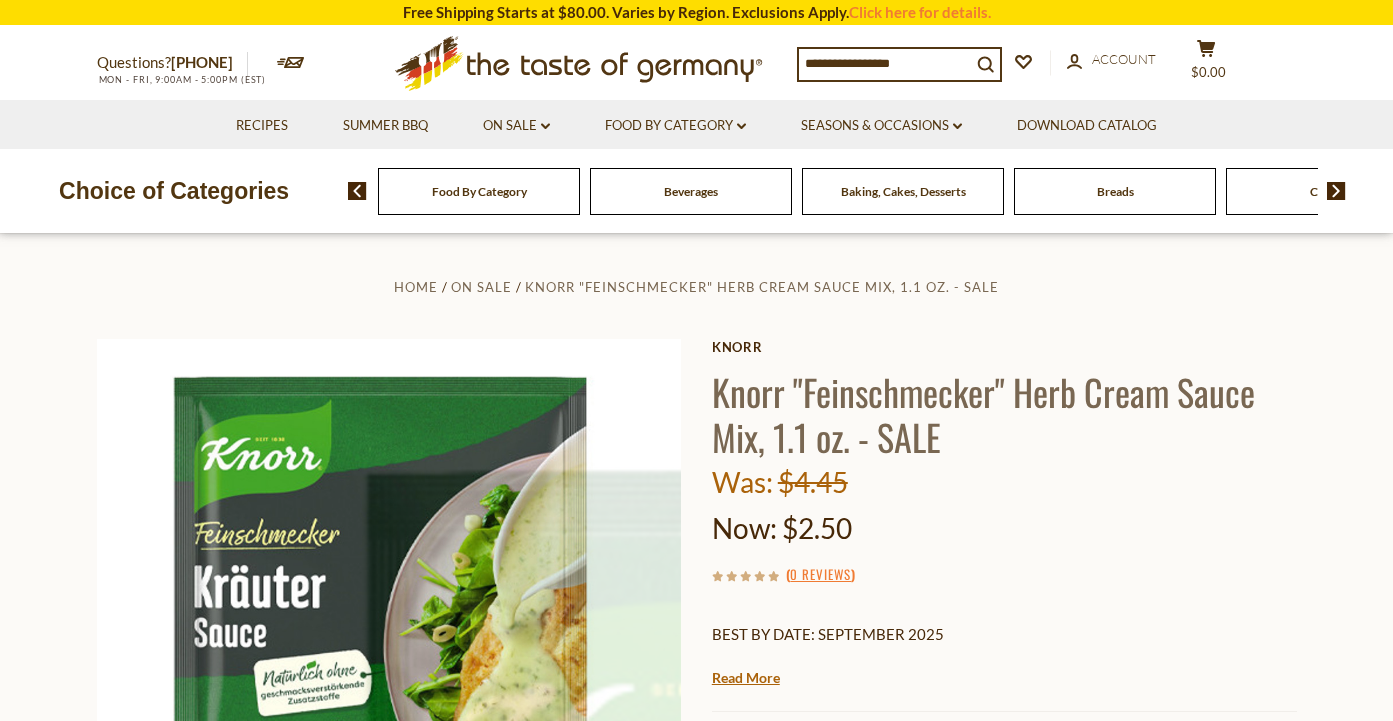 scroll, scrollTop: 0, scrollLeft: 0, axis: both 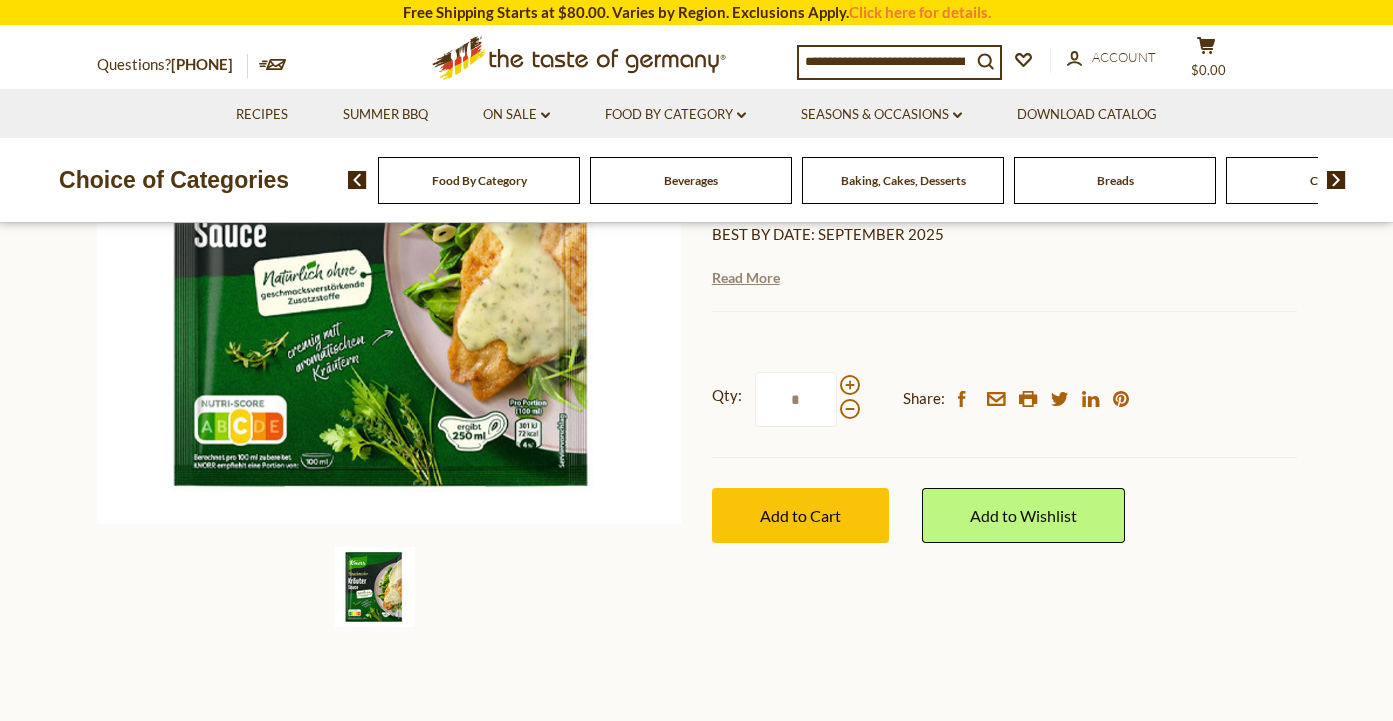 click on "Read More" at bounding box center (746, 278) 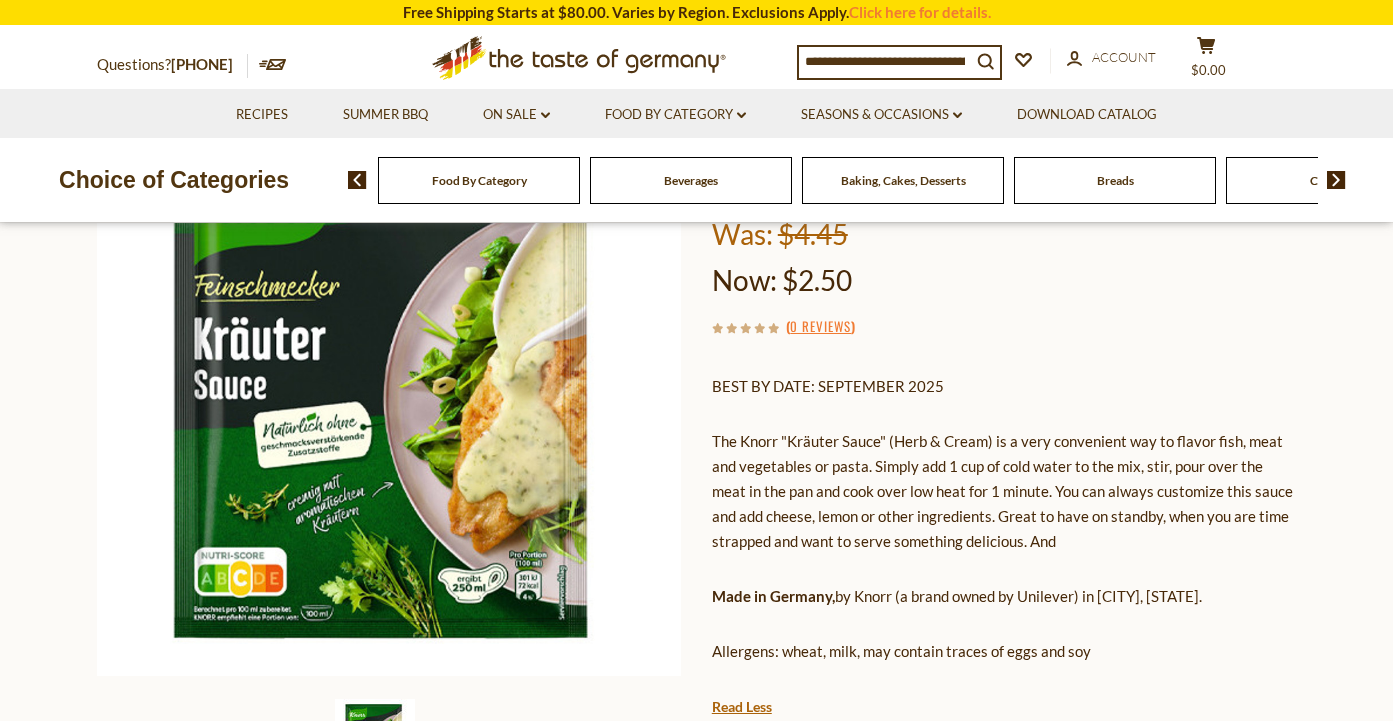 scroll, scrollTop: 300, scrollLeft: 0, axis: vertical 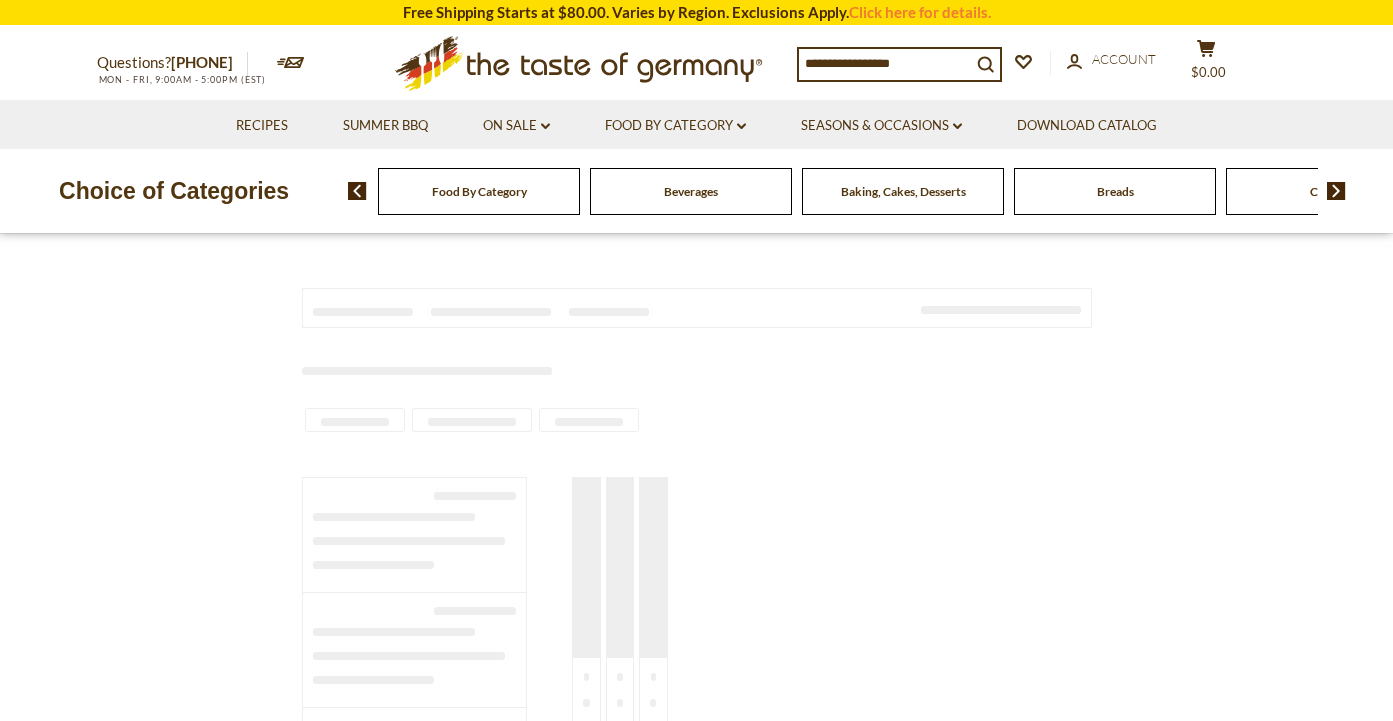 type on "*****" 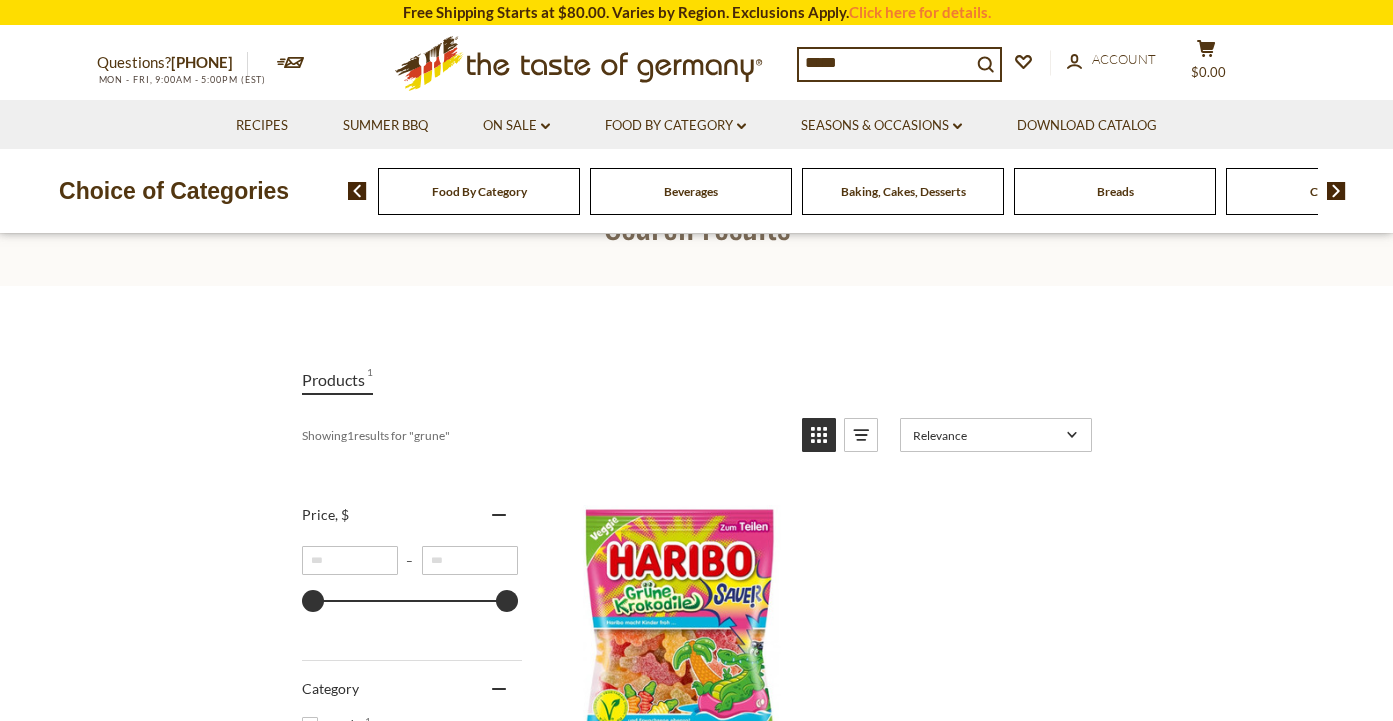 scroll, scrollTop: 200, scrollLeft: 0, axis: vertical 